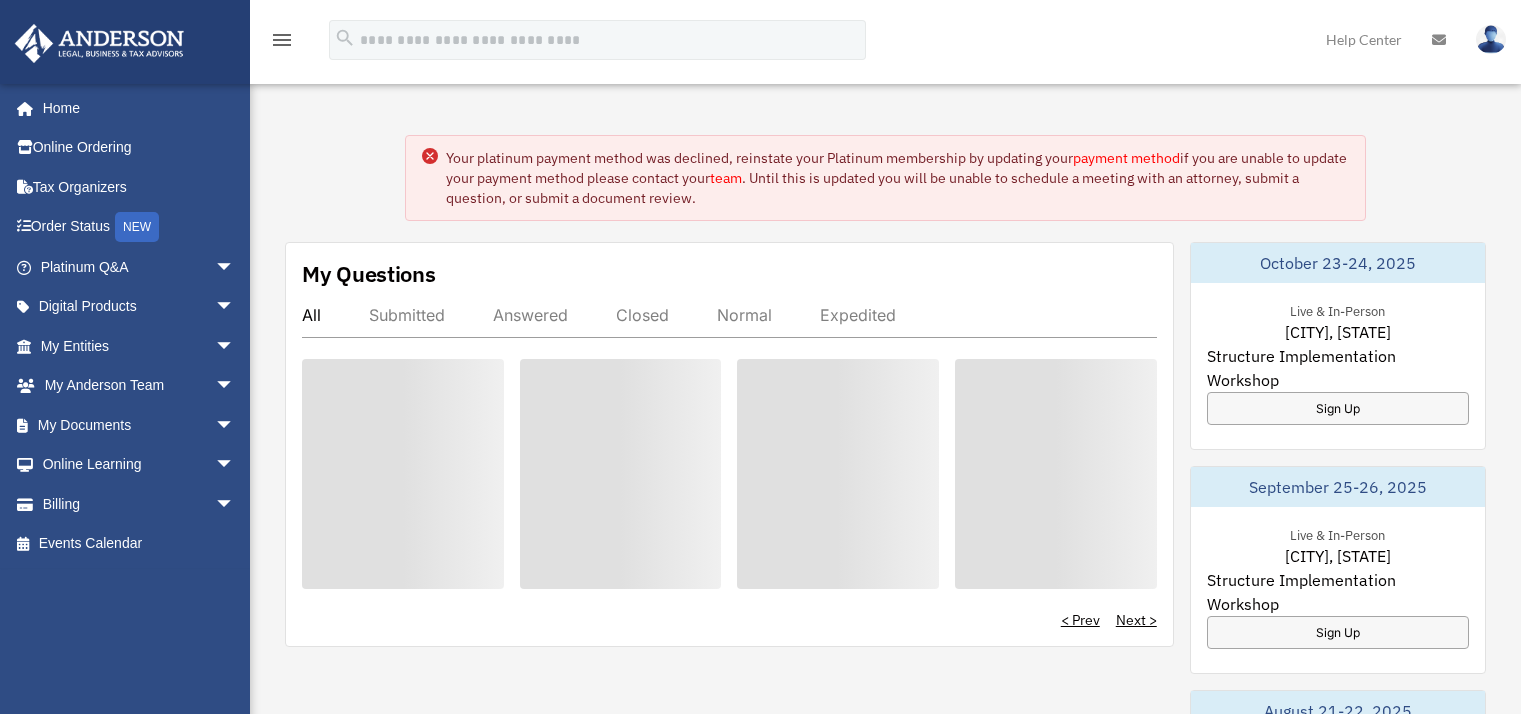 scroll, scrollTop: 0, scrollLeft: 0, axis: both 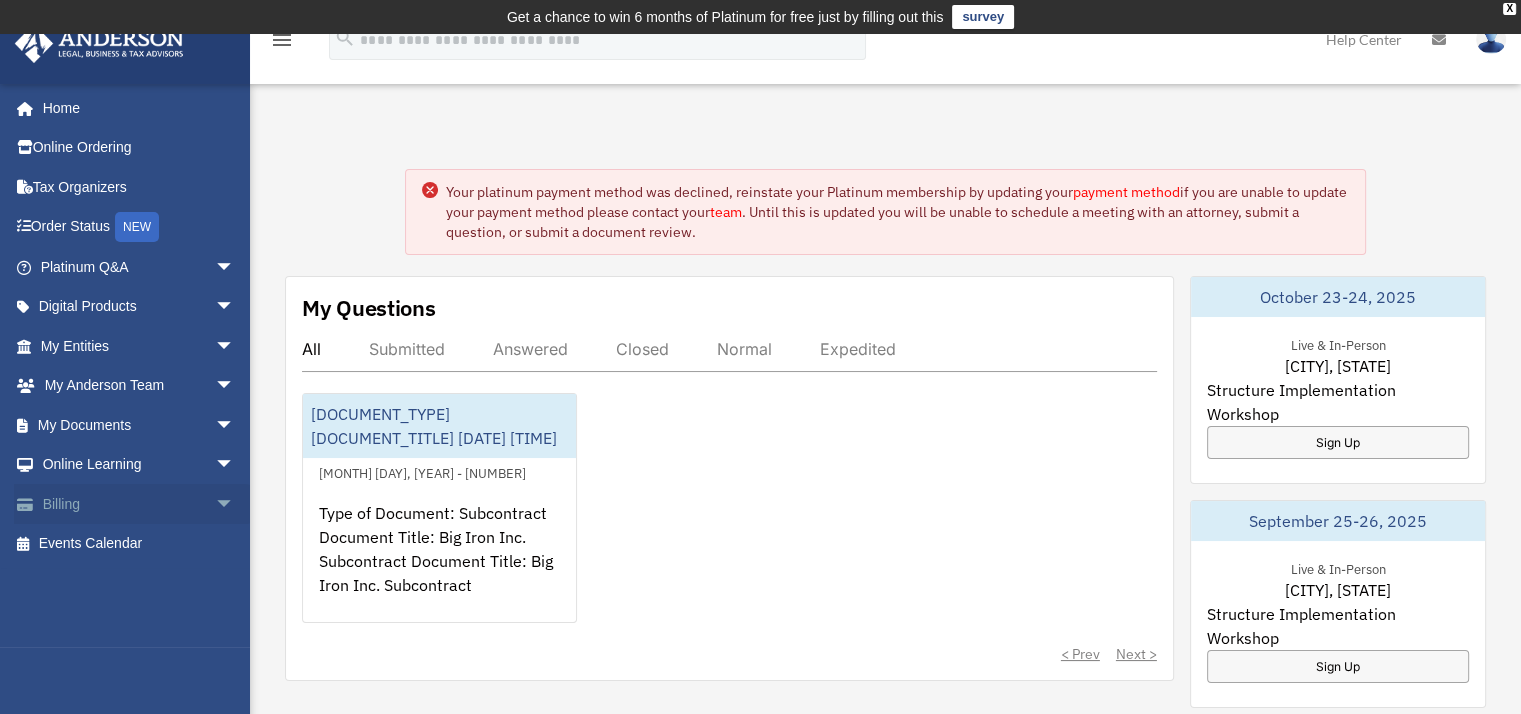 click on "arrow_drop_down" at bounding box center [235, 504] 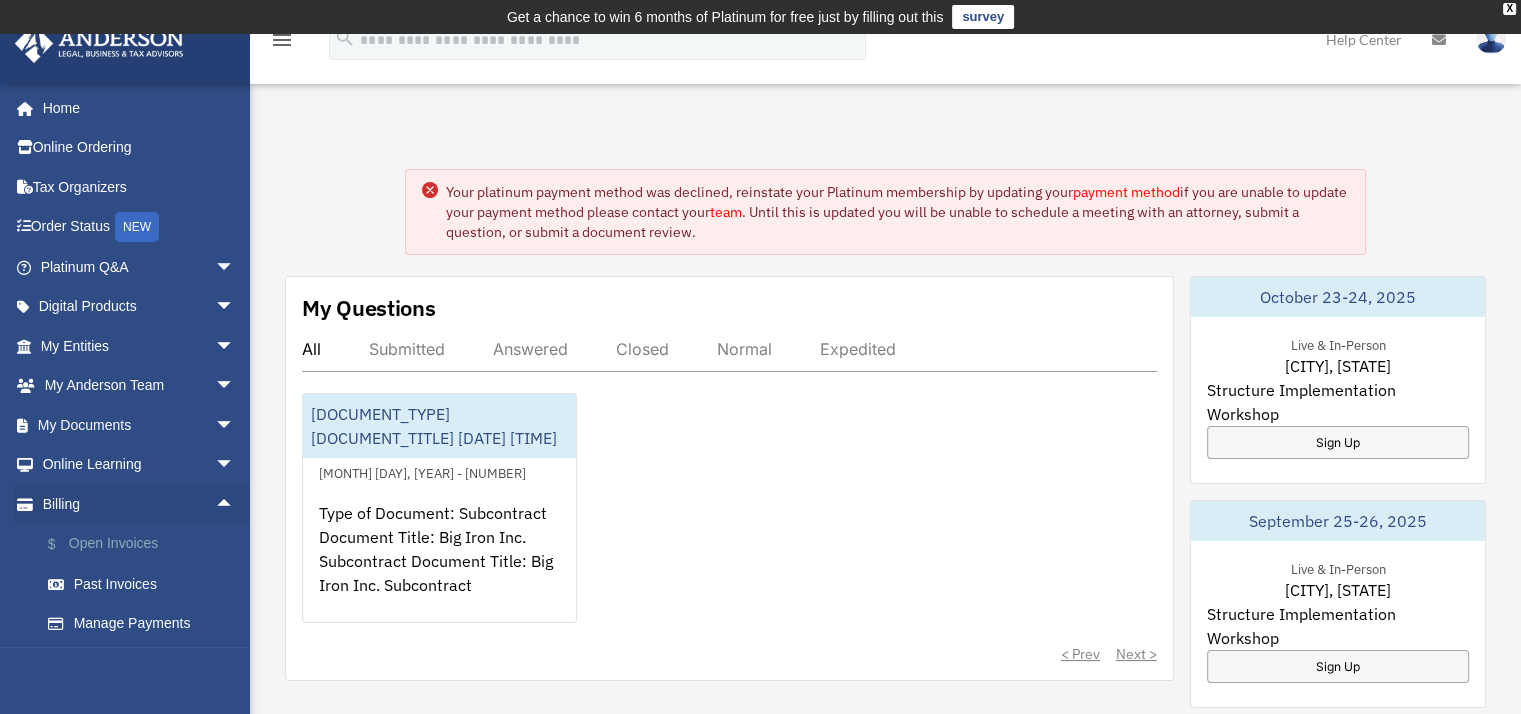click on "$ Open Invoices" at bounding box center [146, 544] 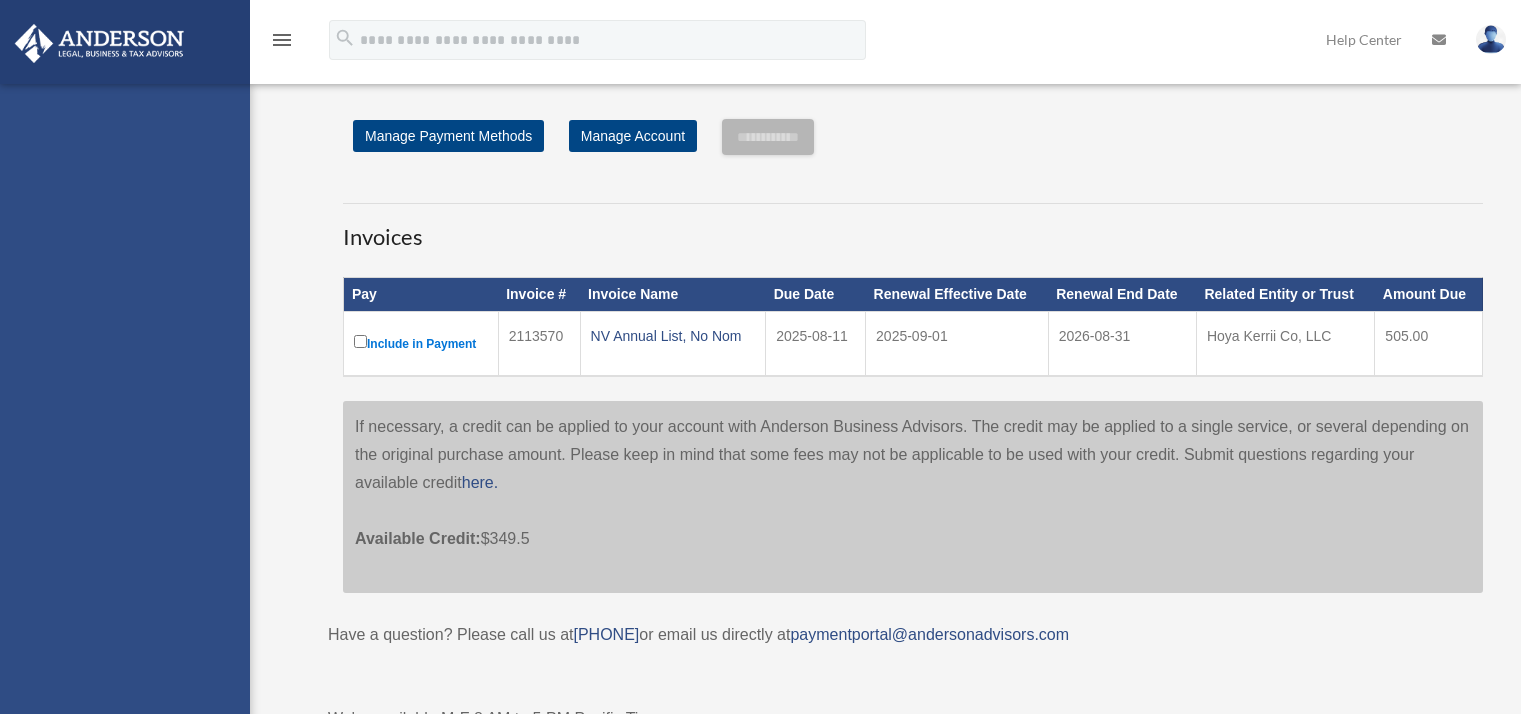 scroll, scrollTop: 0, scrollLeft: 0, axis: both 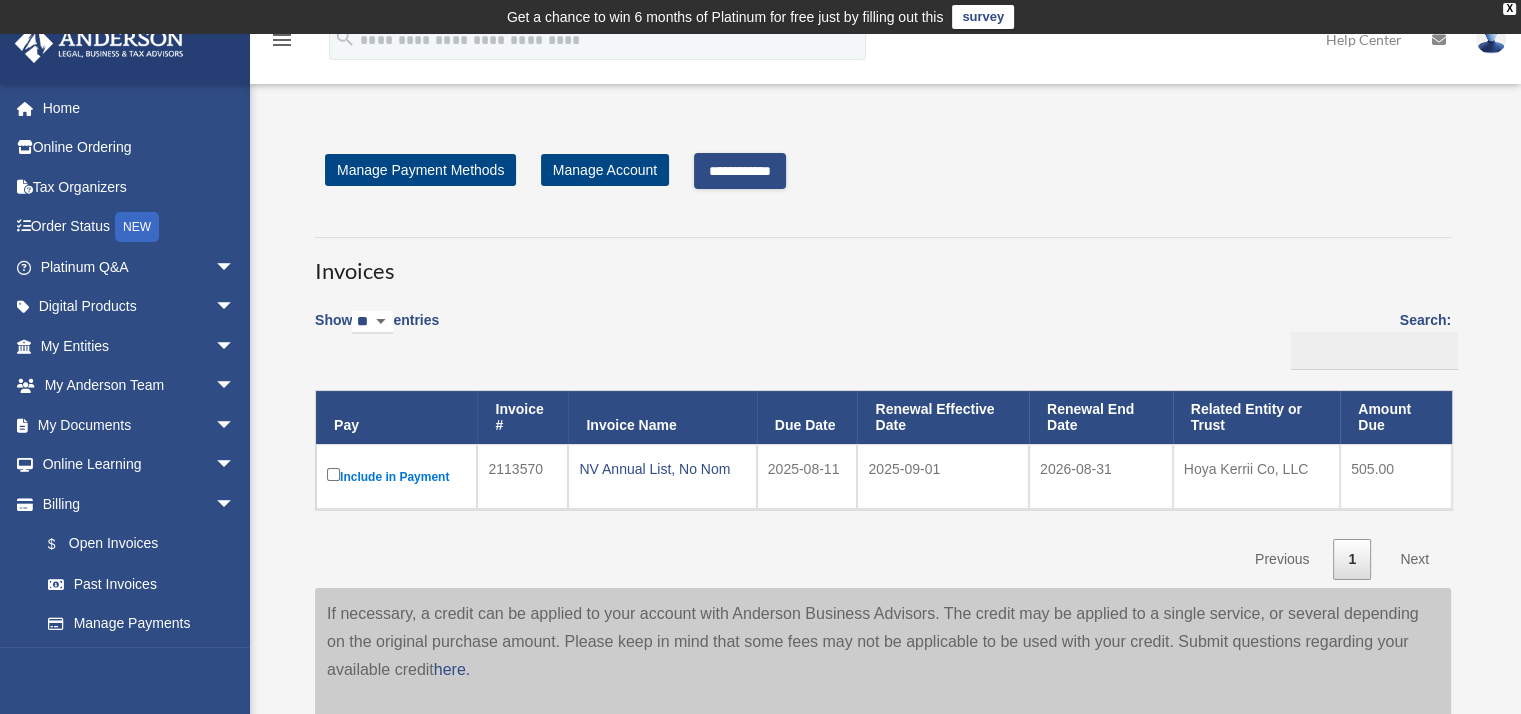 click on "Next" at bounding box center (1414, 559) 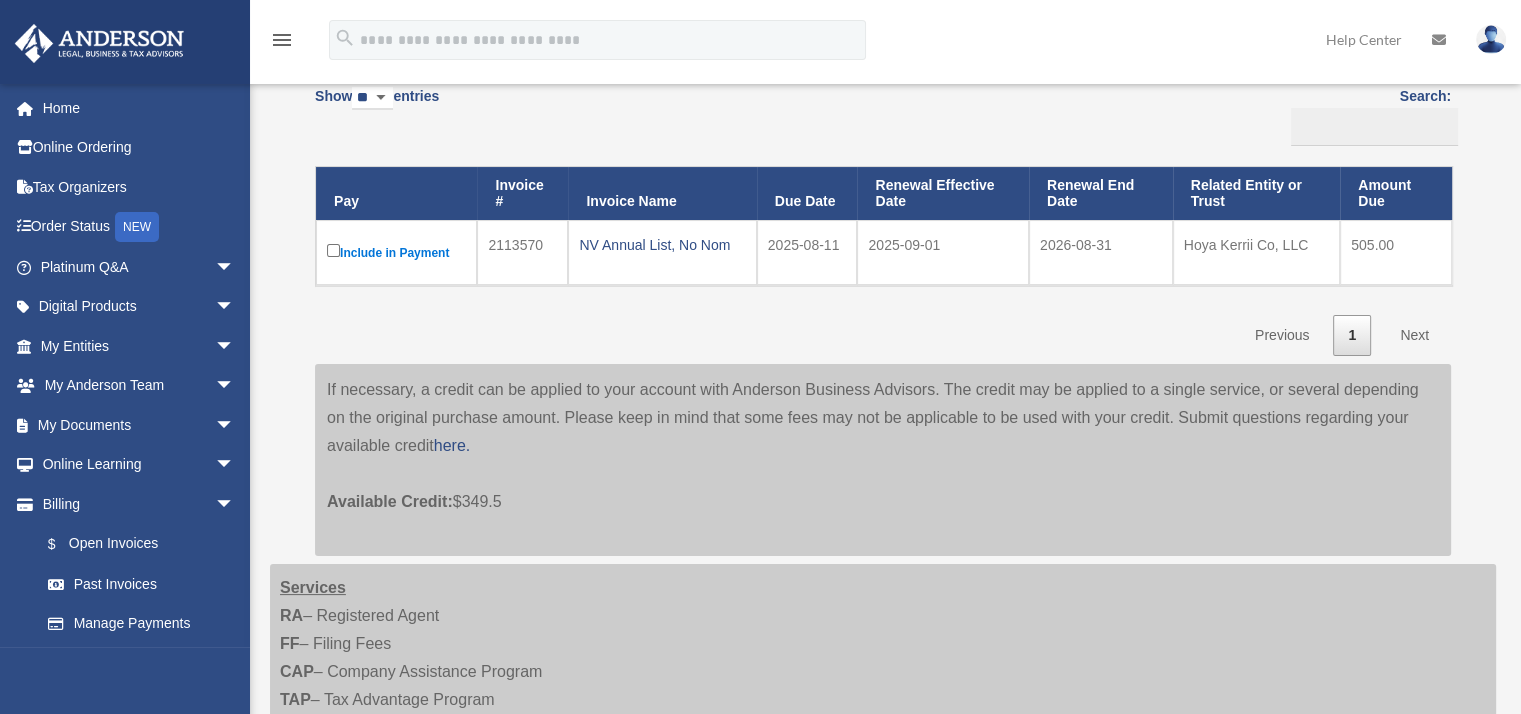 scroll, scrollTop: 314, scrollLeft: 0, axis: vertical 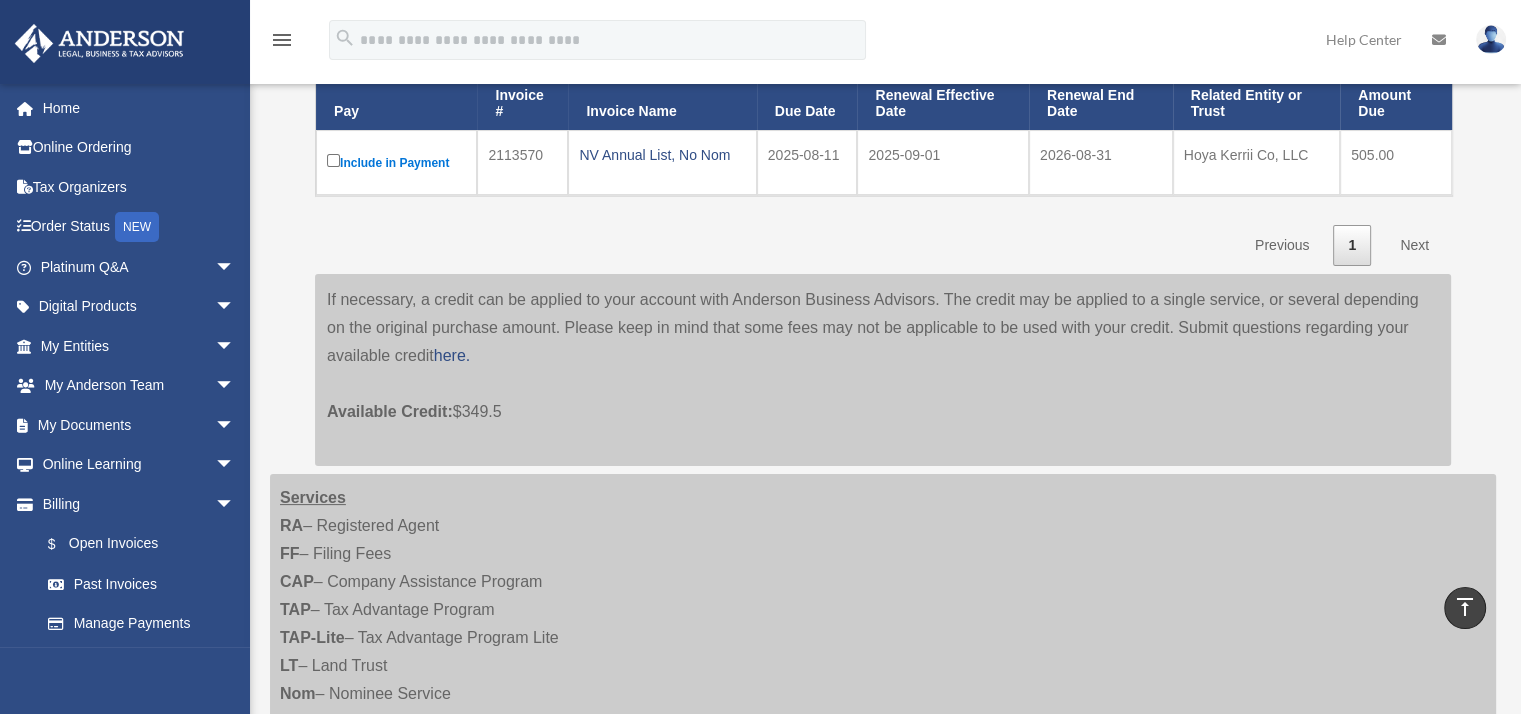click on "Next" at bounding box center (1414, 245) 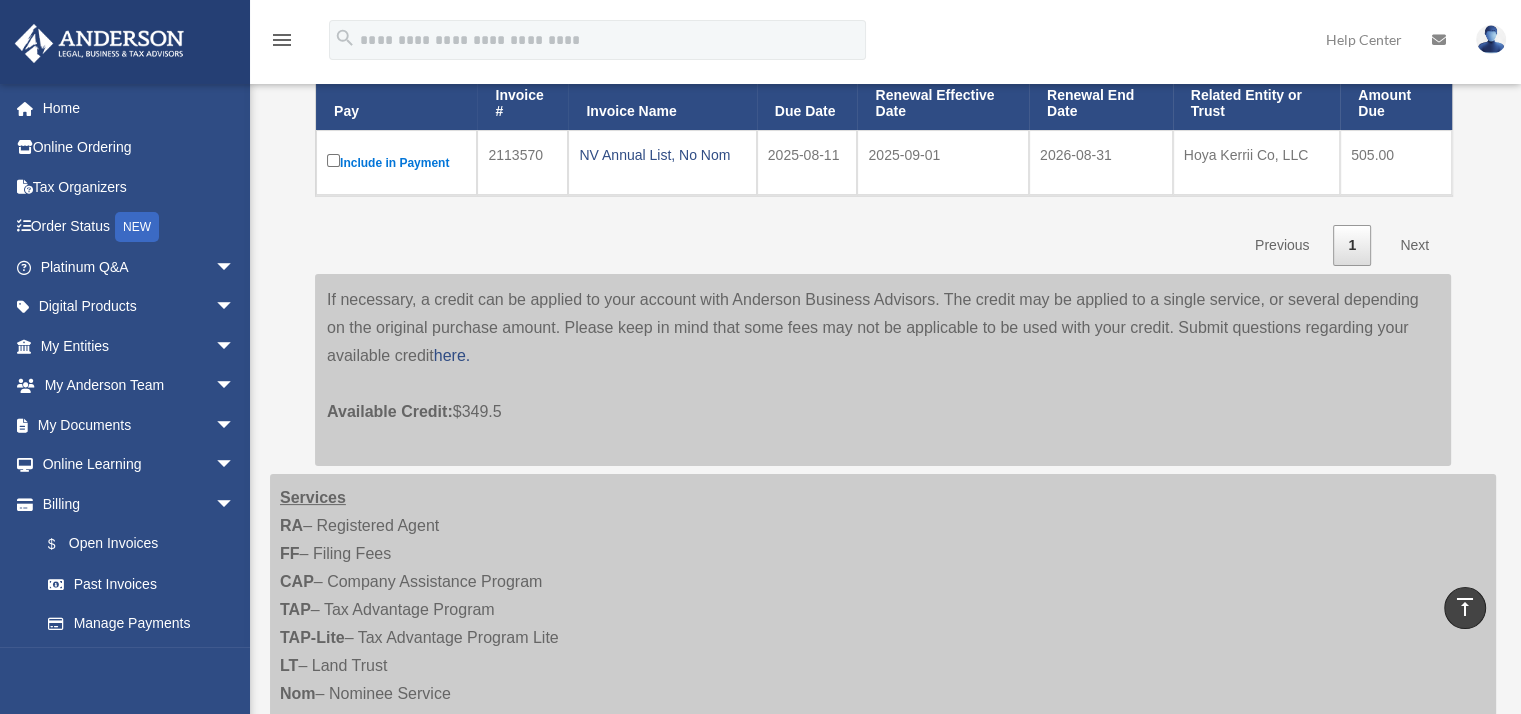 scroll, scrollTop: 14, scrollLeft: 0, axis: vertical 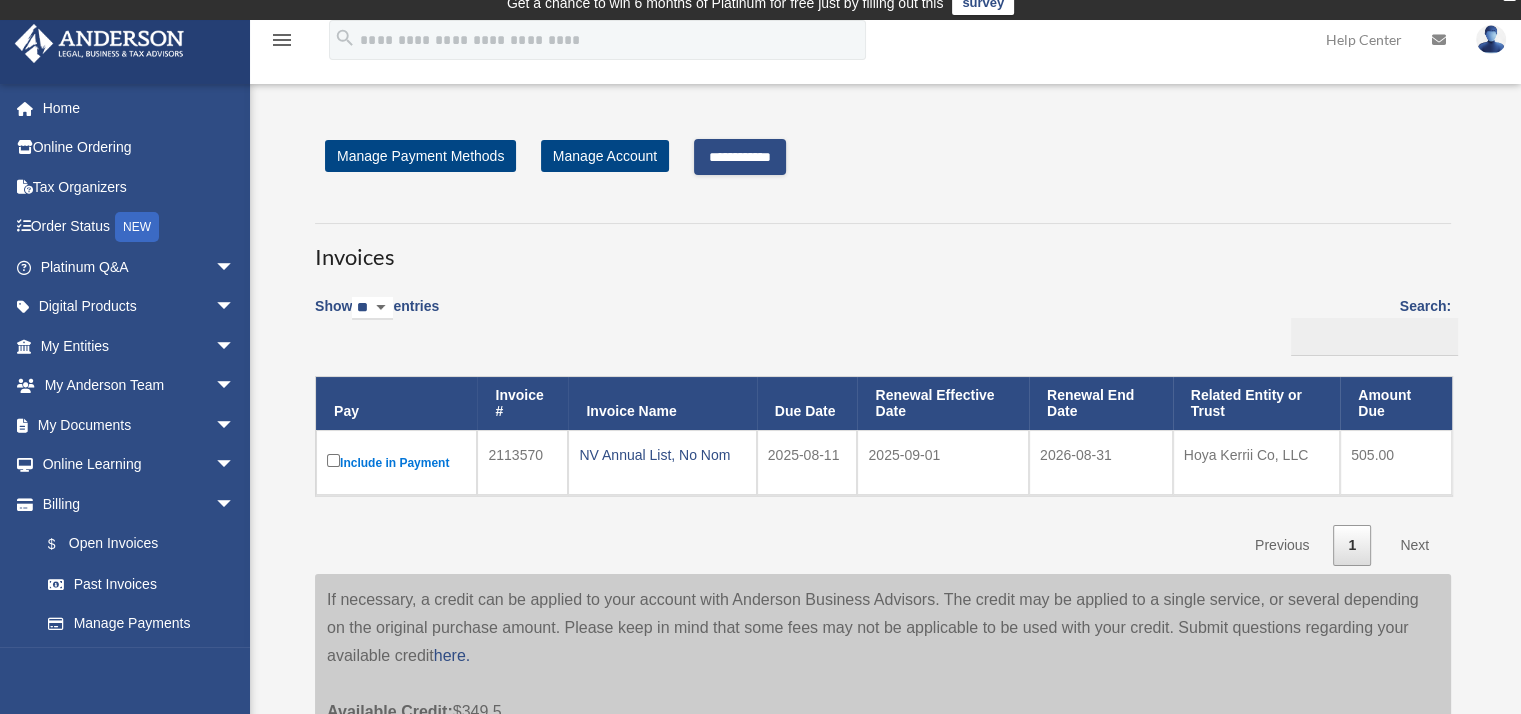click on "**********" at bounding box center (740, 157) 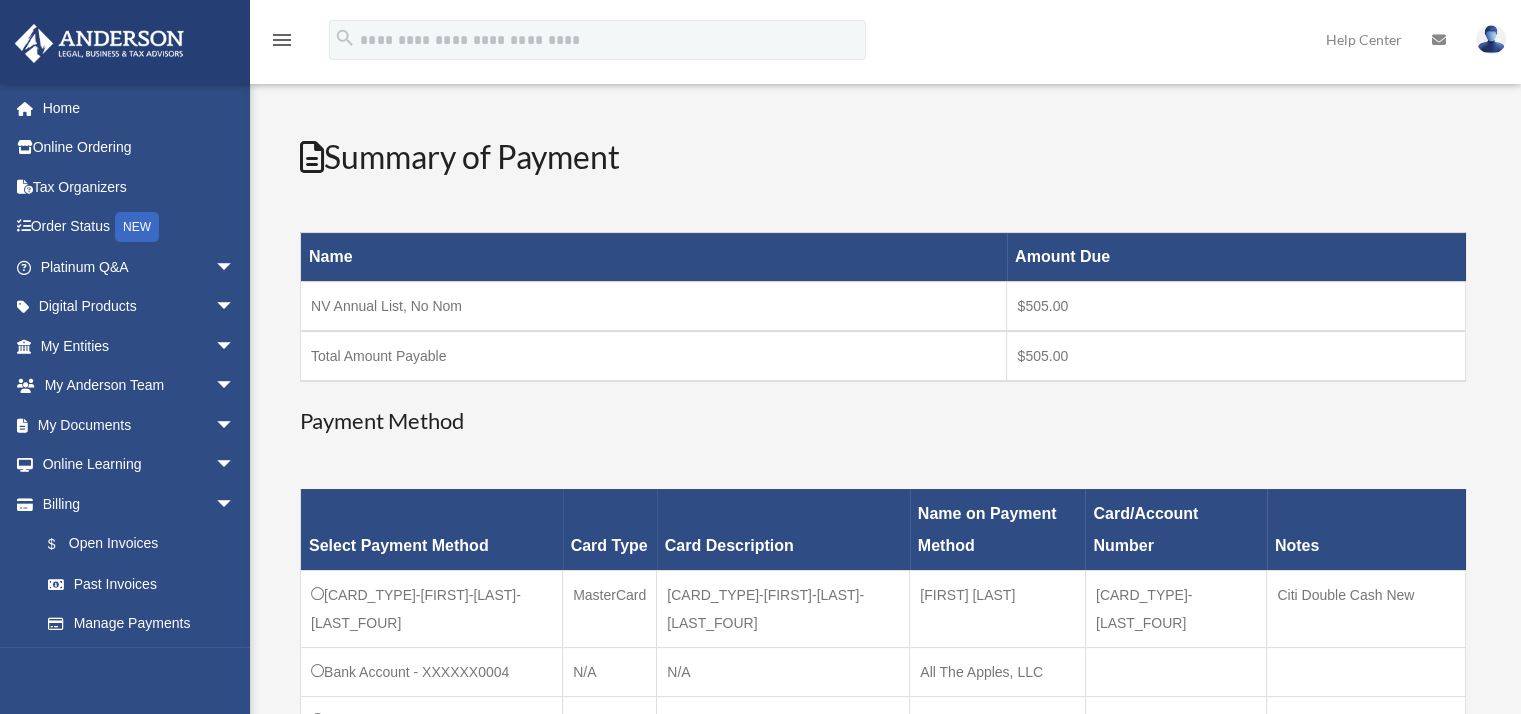 scroll, scrollTop: 514, scrollLeft: 0, axis: vertical 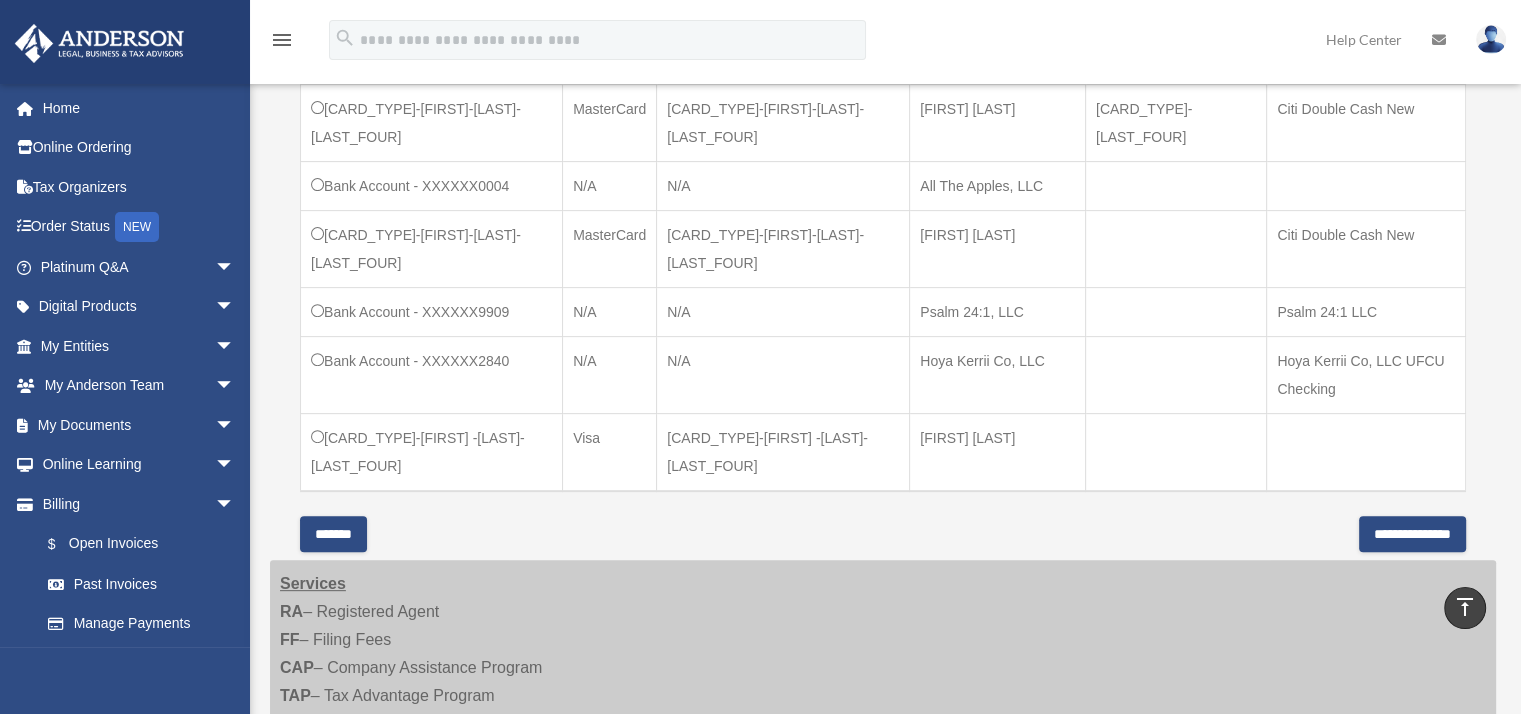 click on "*******" at bounding box center (333, 534) 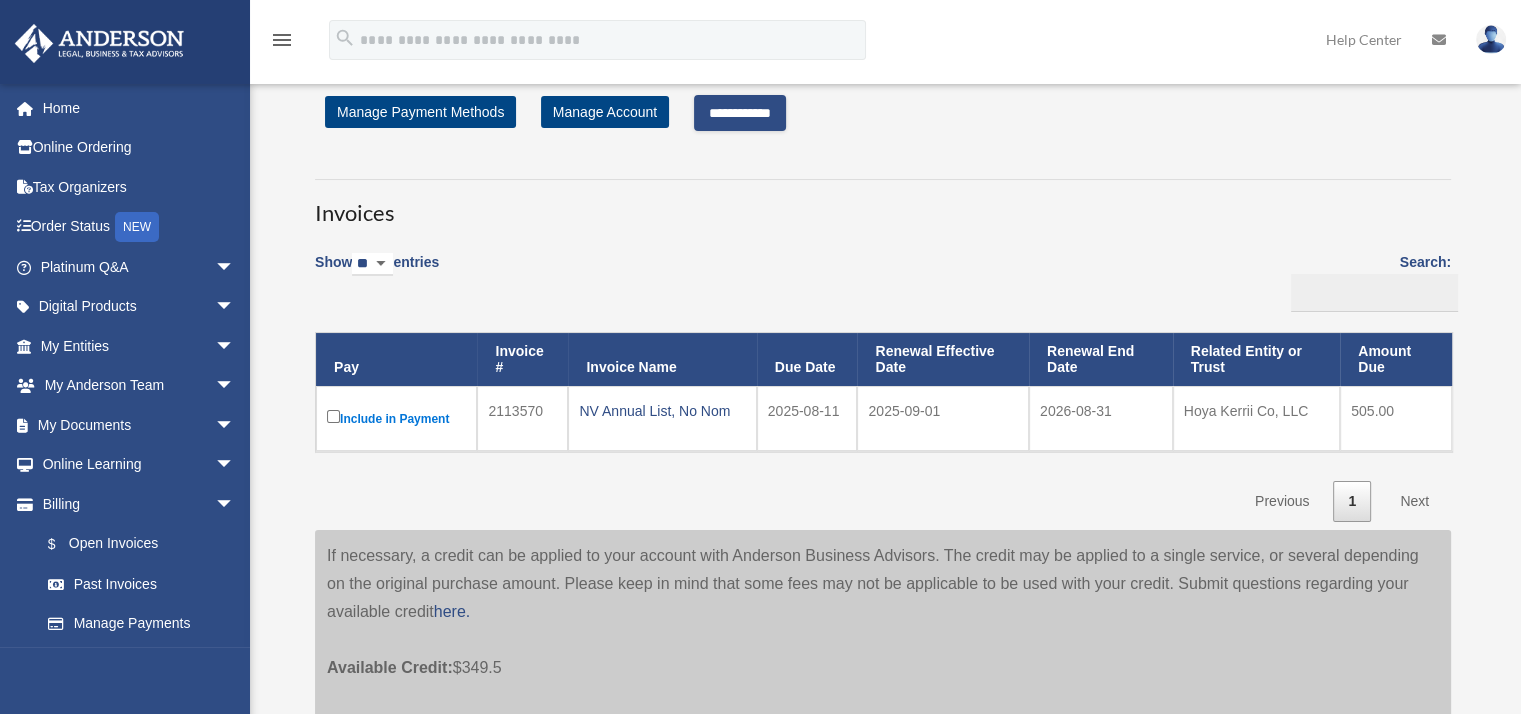 scroll, scrollTop: 0, scrollLeft: 0, axis: both 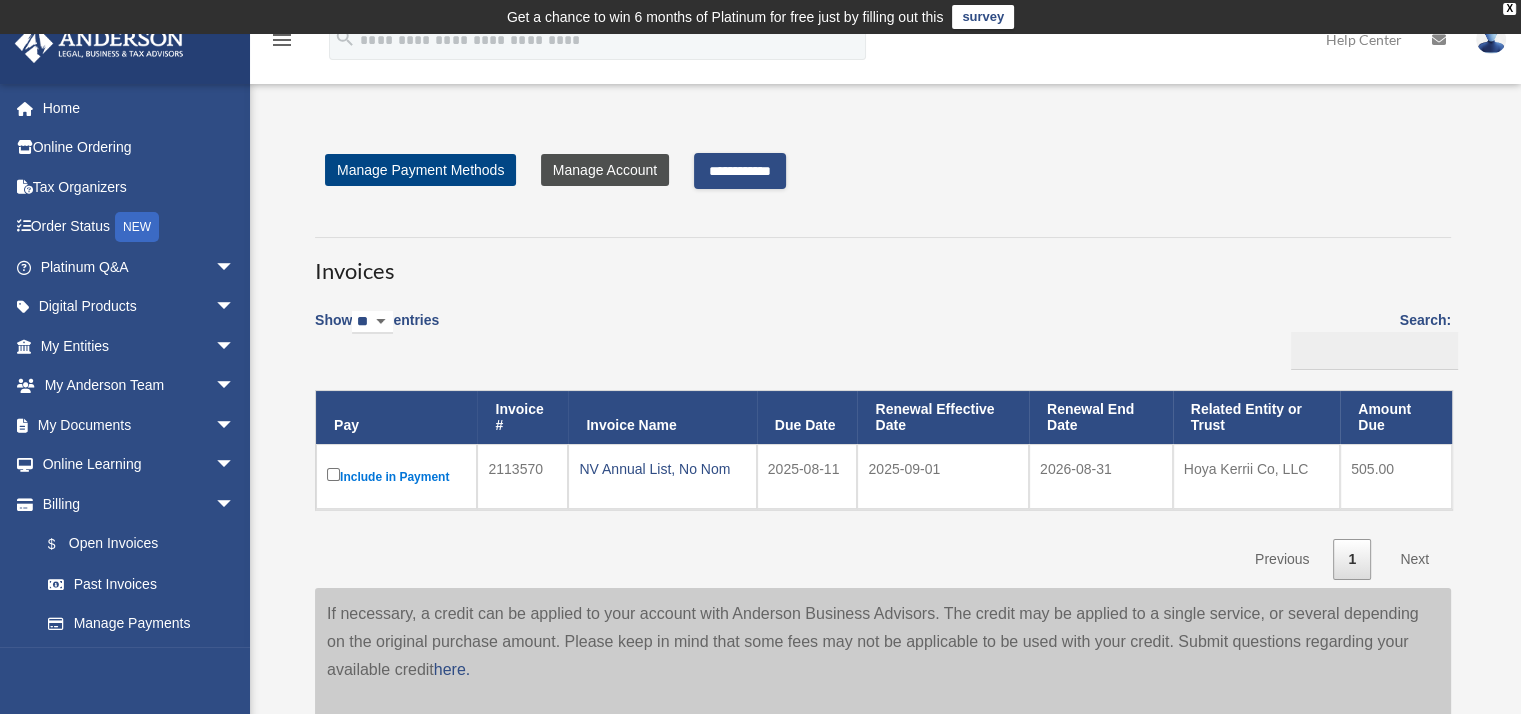 click on "Manage Account" at bounding box center [605, 170] 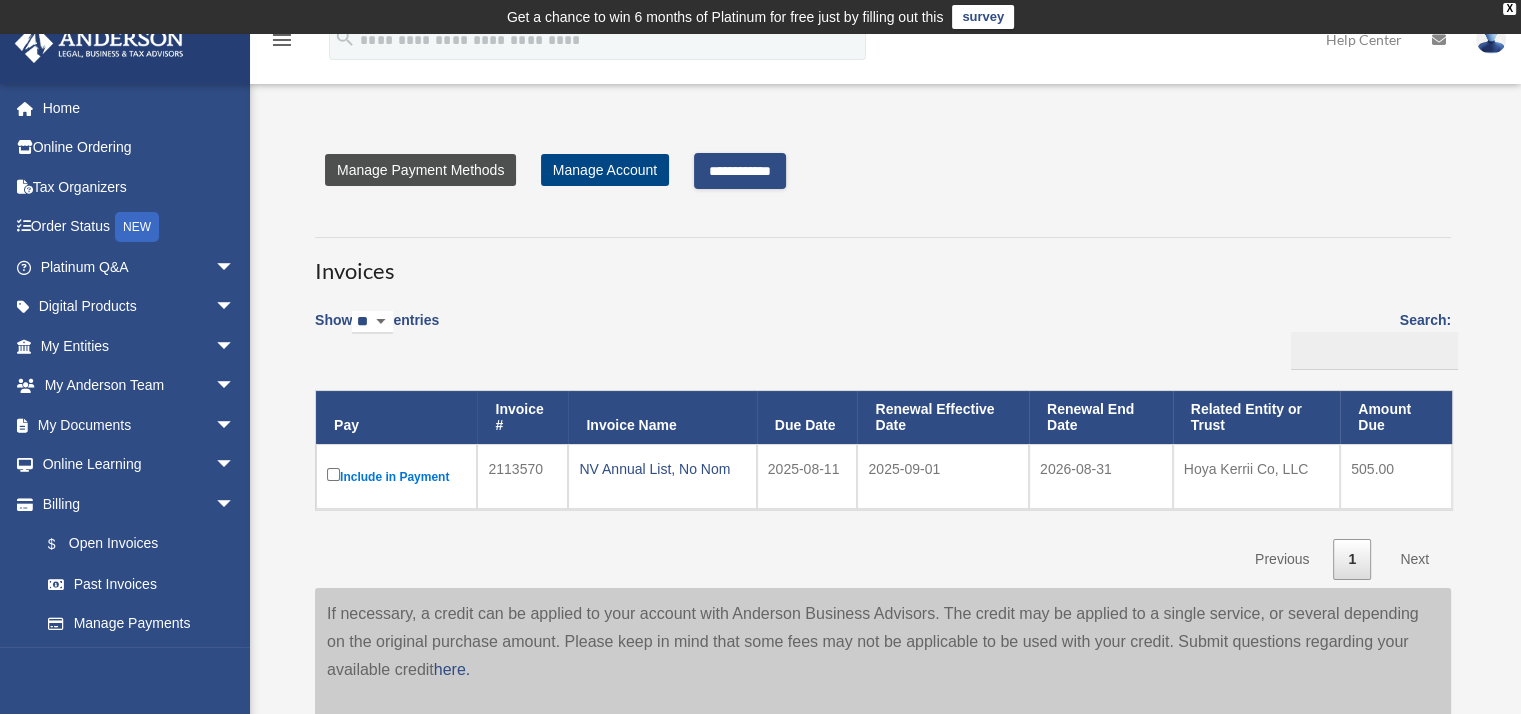 click on "Manage Payment Methods" at bounding box center [420, 170] 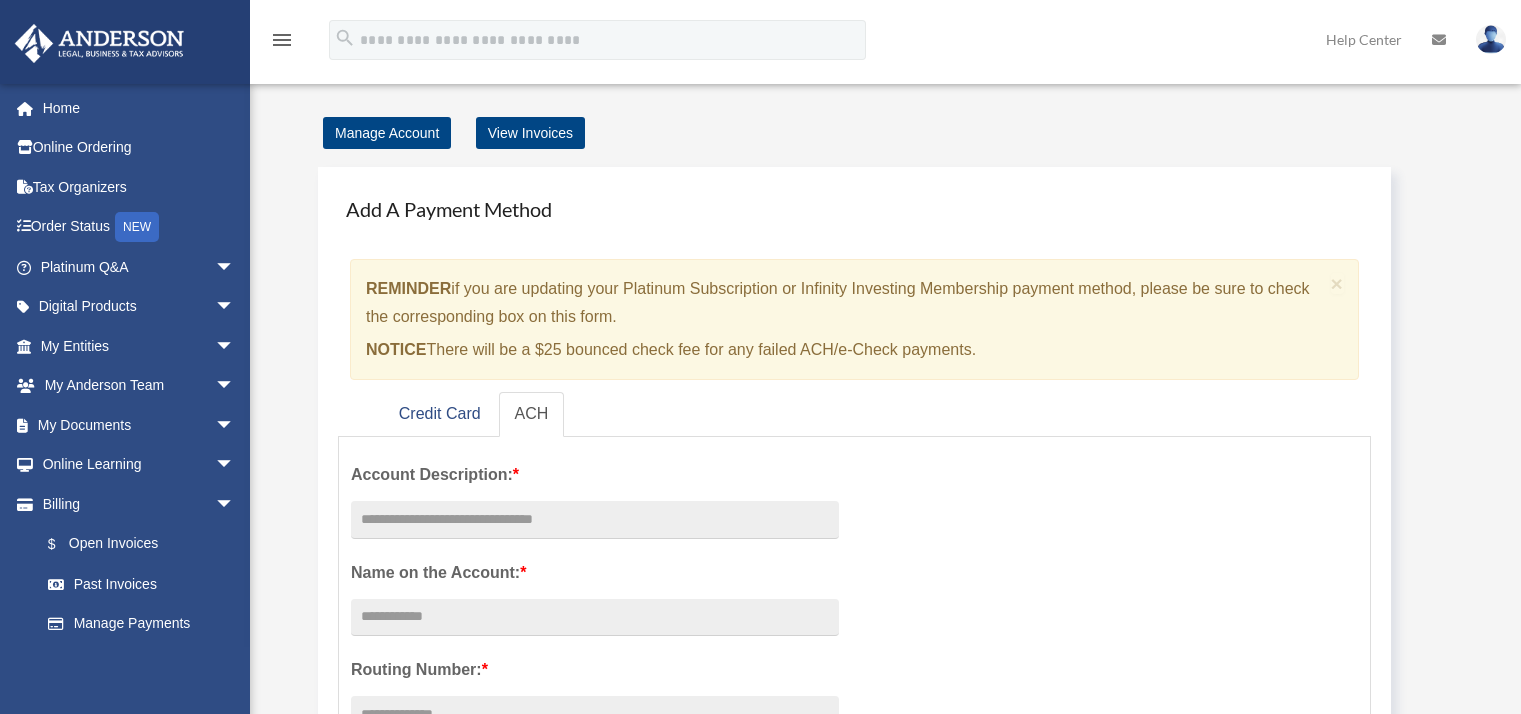 scroll, scrollTop: 0, scrollLeft: 0, axis: both 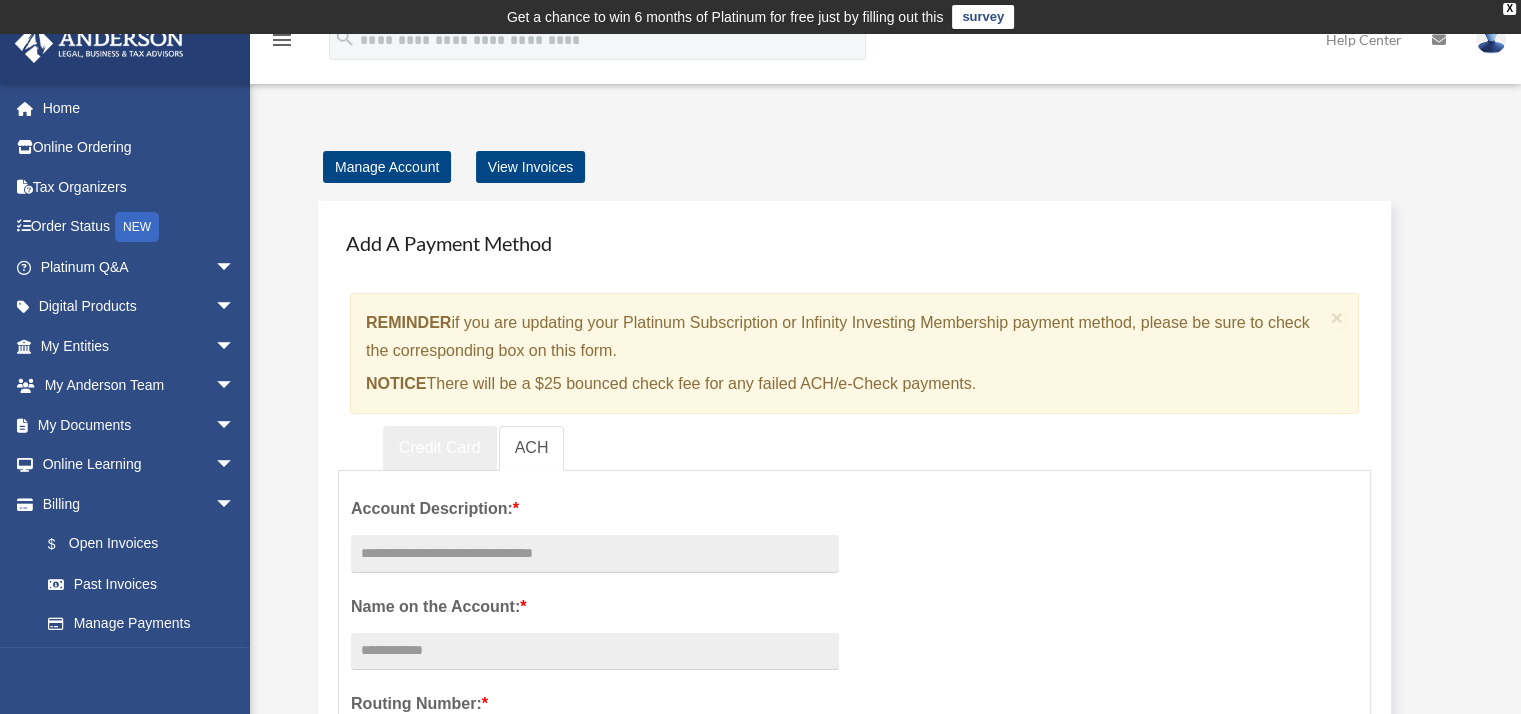click on "Credit Card" at bounding box center (440, 448) 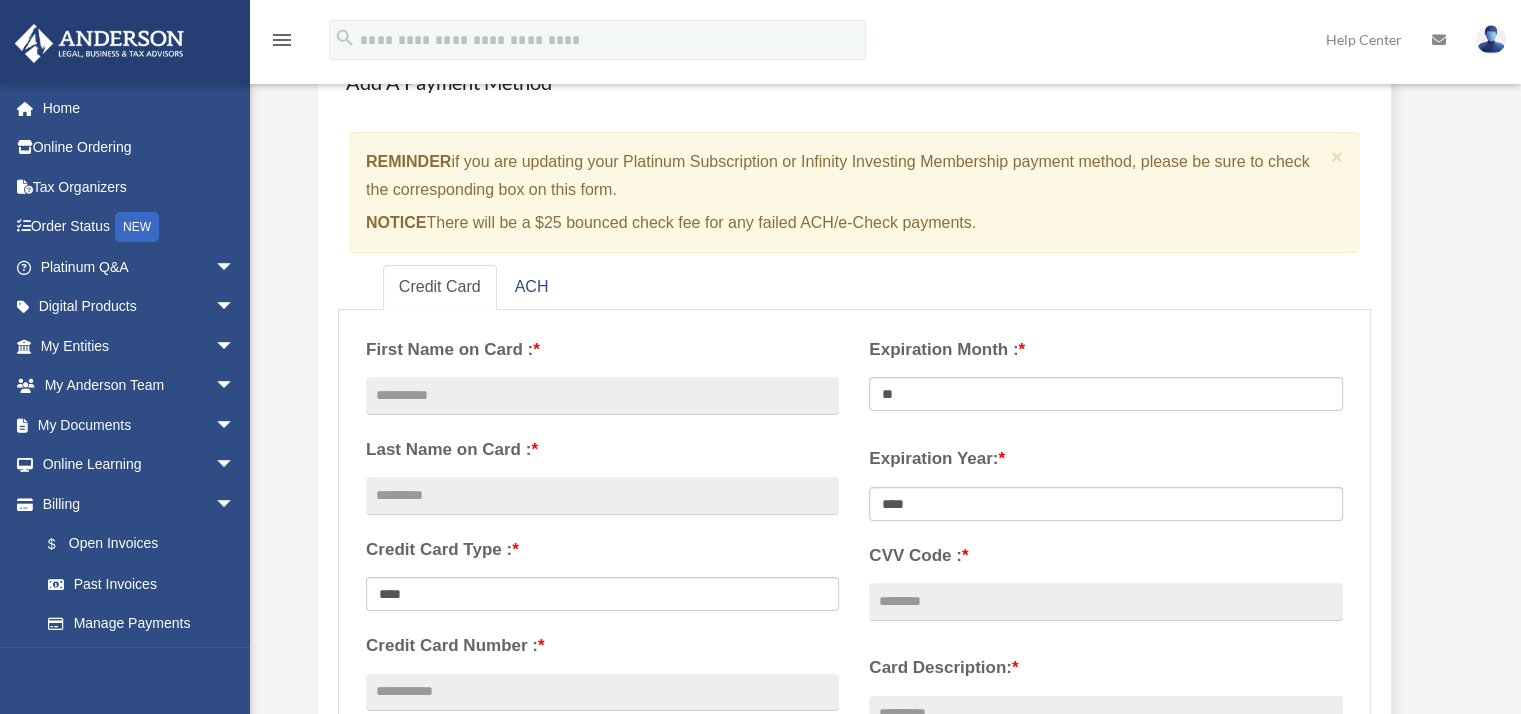 scroll, scrollTop: 300, scrollLeft: 0, axis: vertical 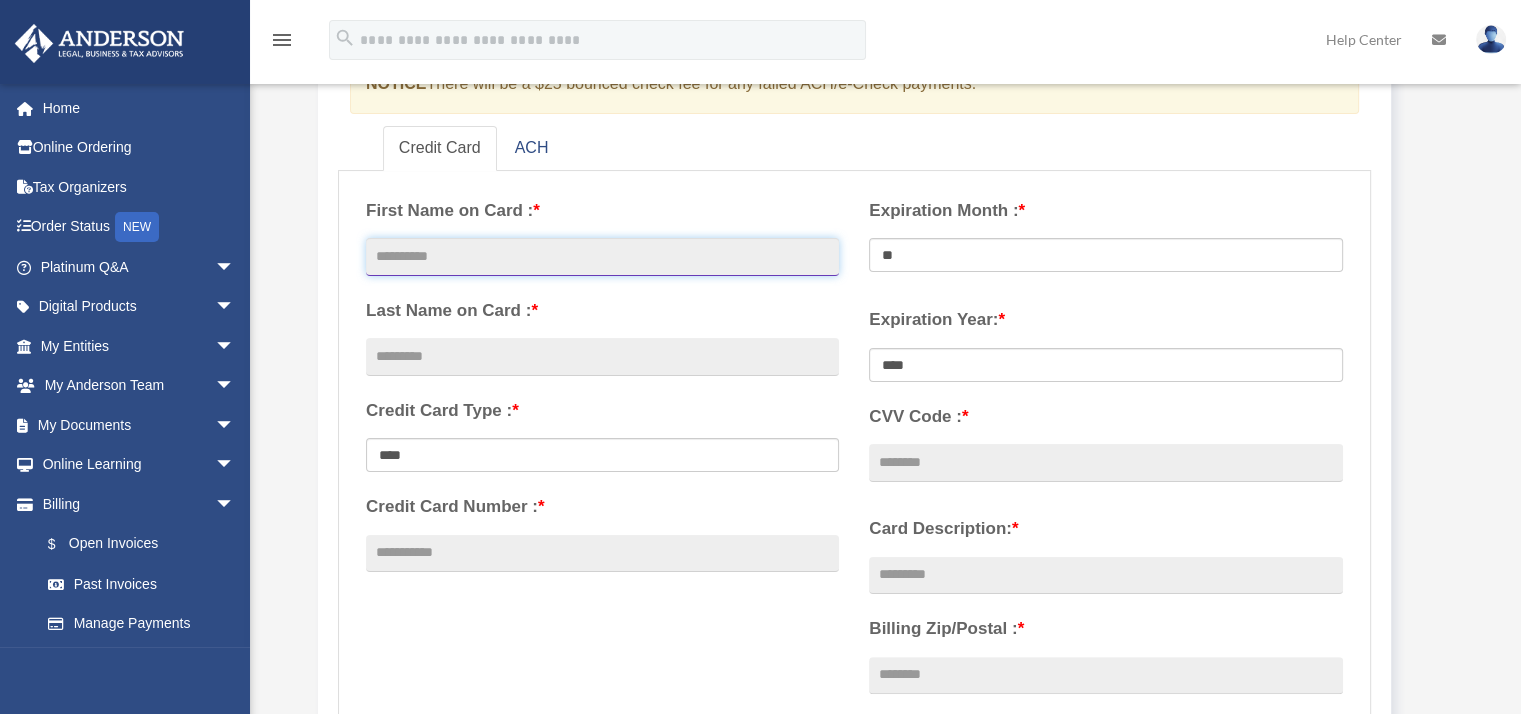click at bounding box center (602, 257) 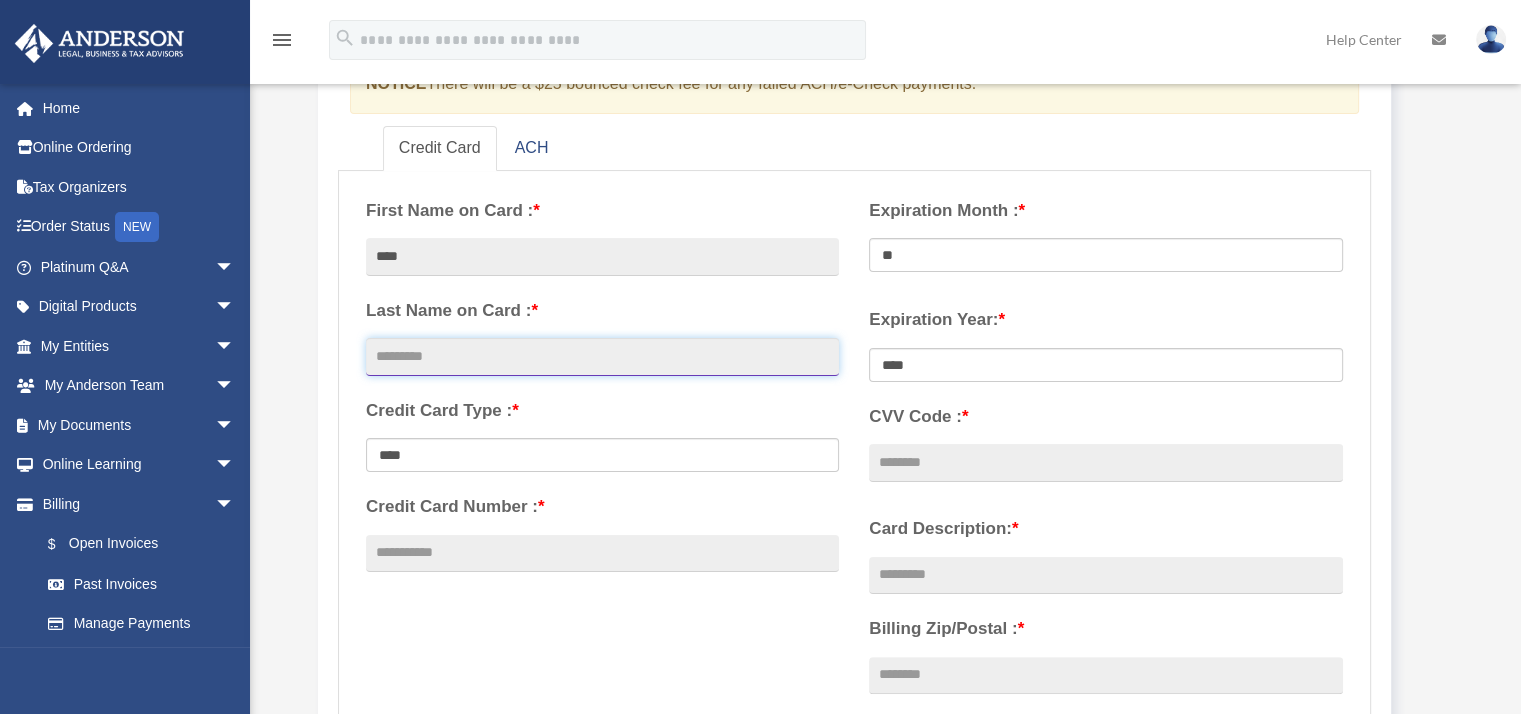 type on "******" 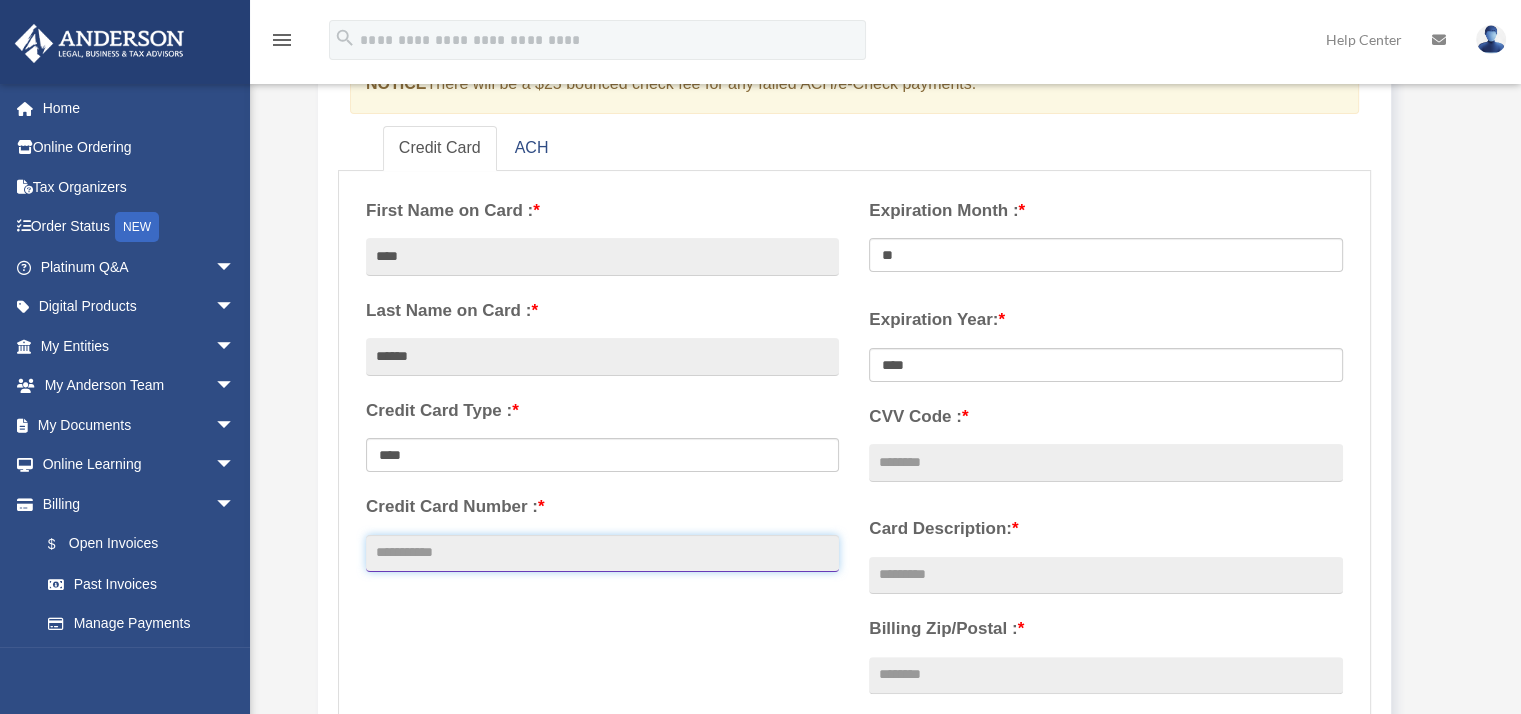 type on "**********" 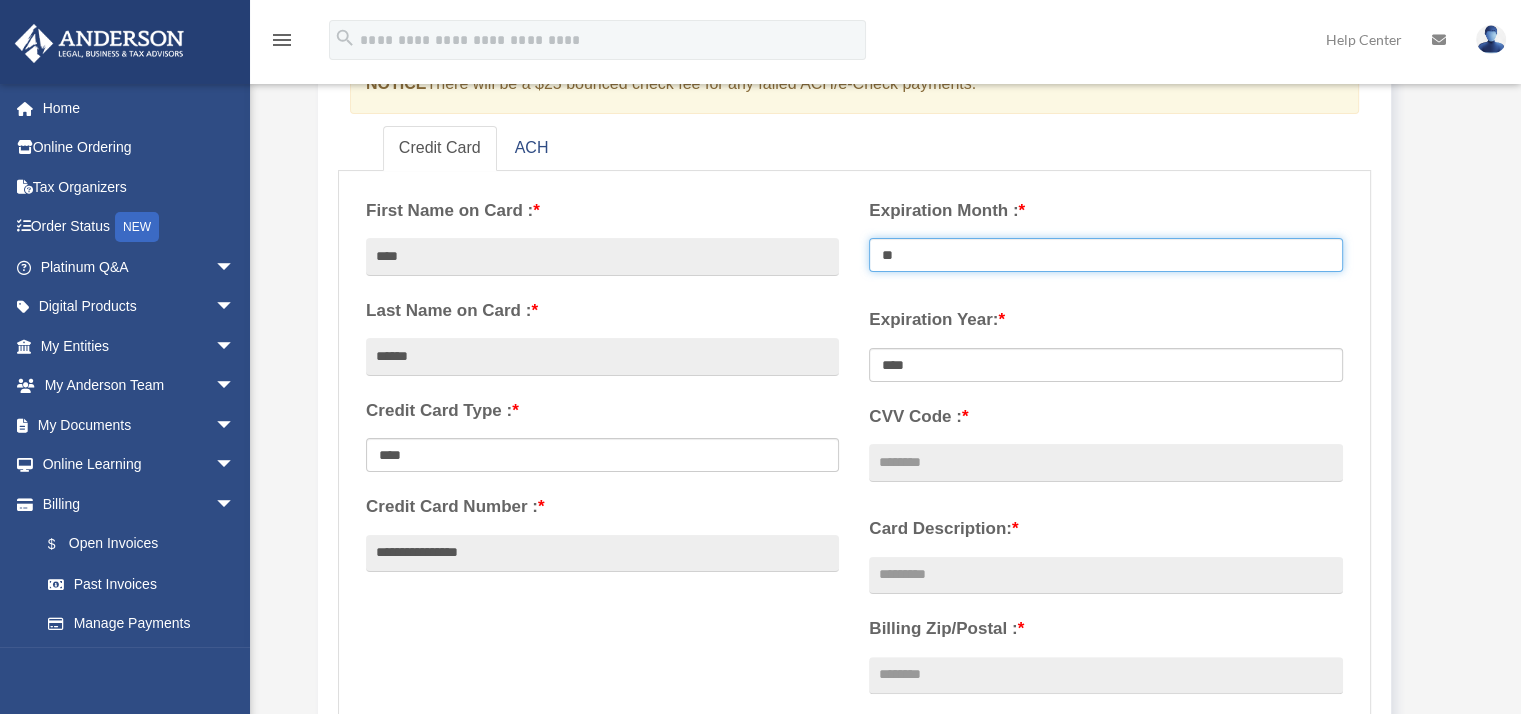 select on "**" 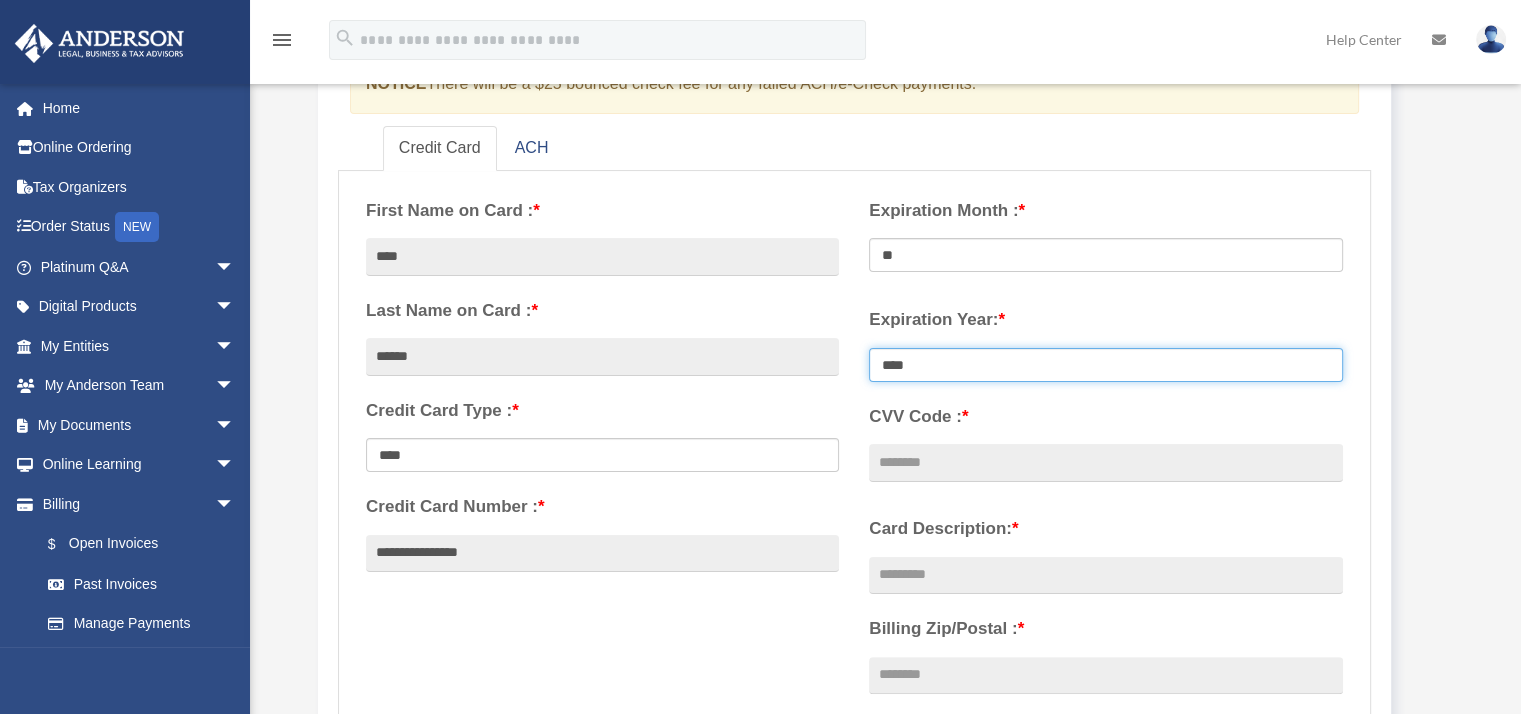 select on "****" 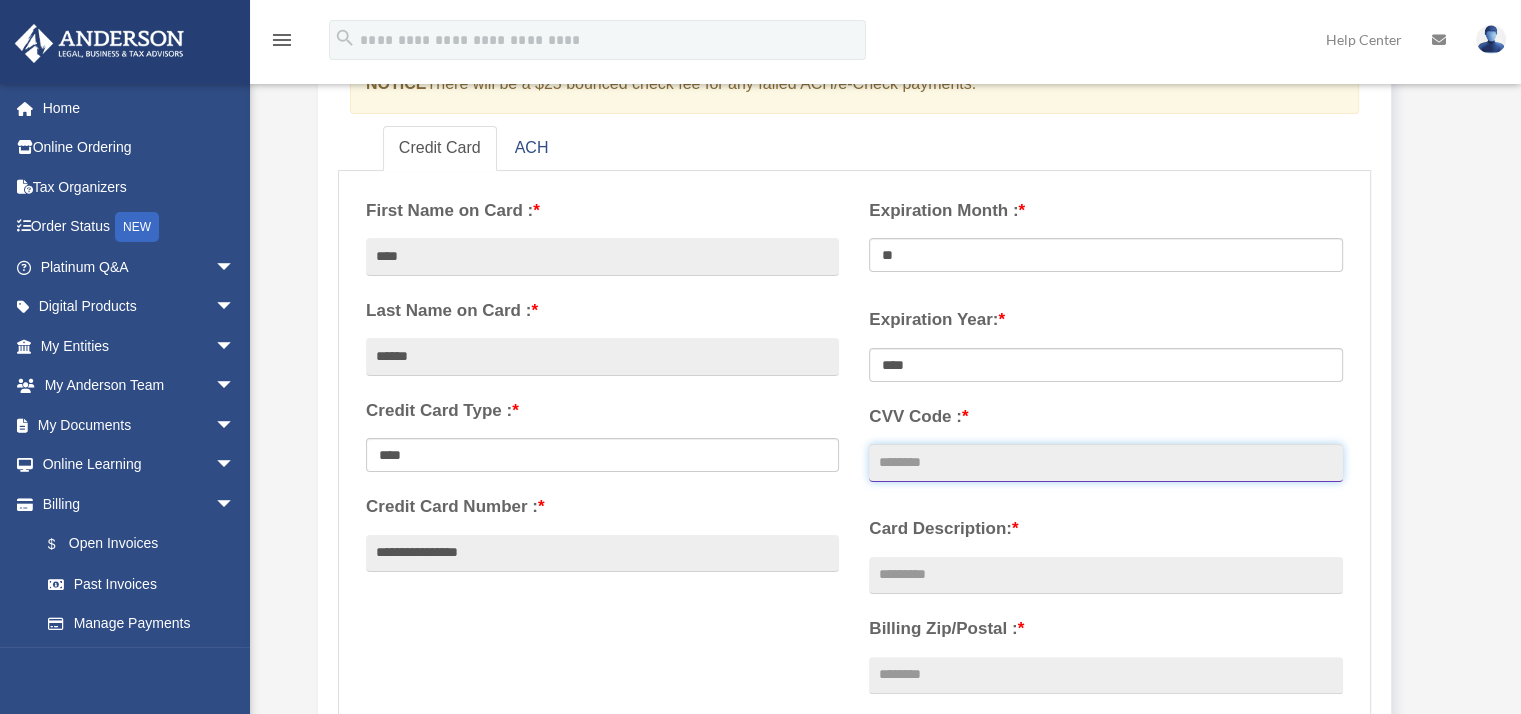 type on "***" 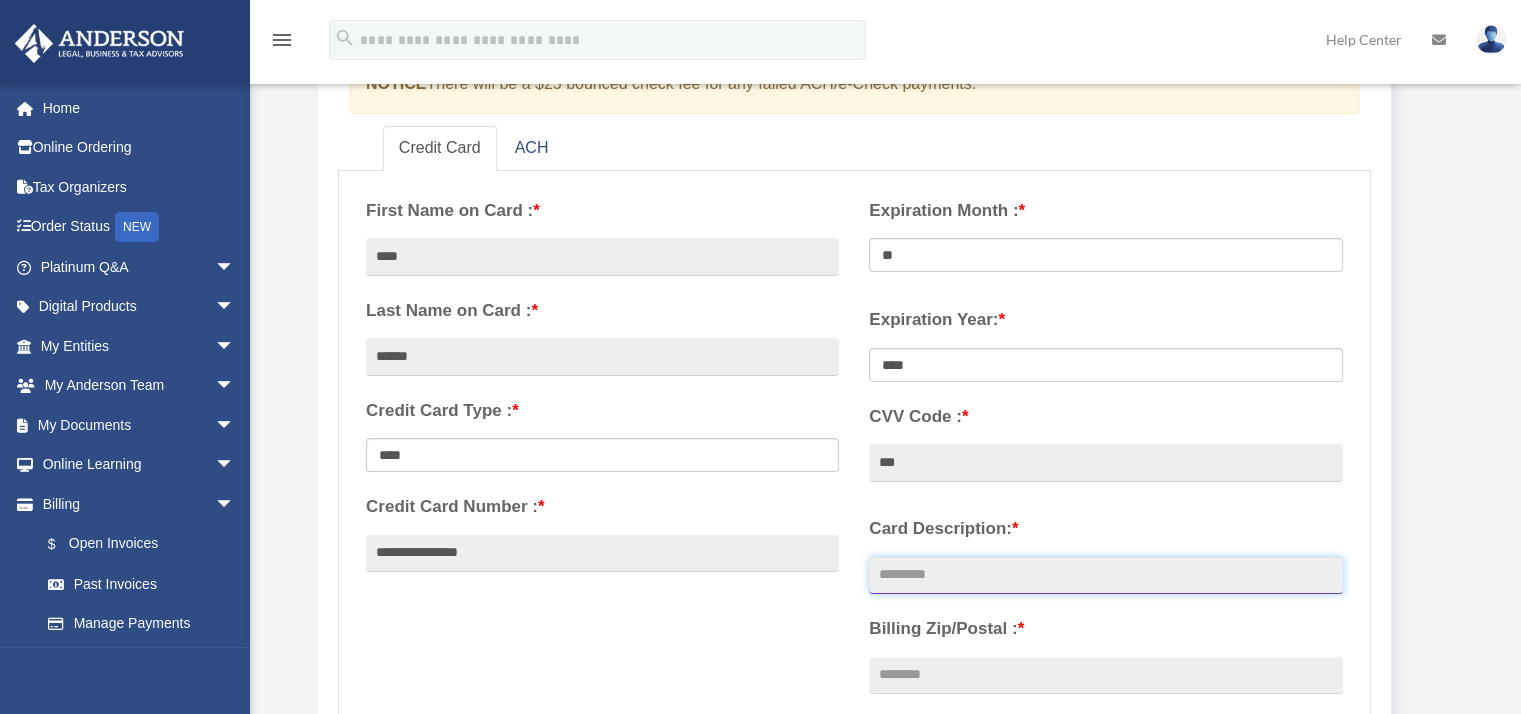 click on "Card Description: *" at bounding box center (1105, 576) 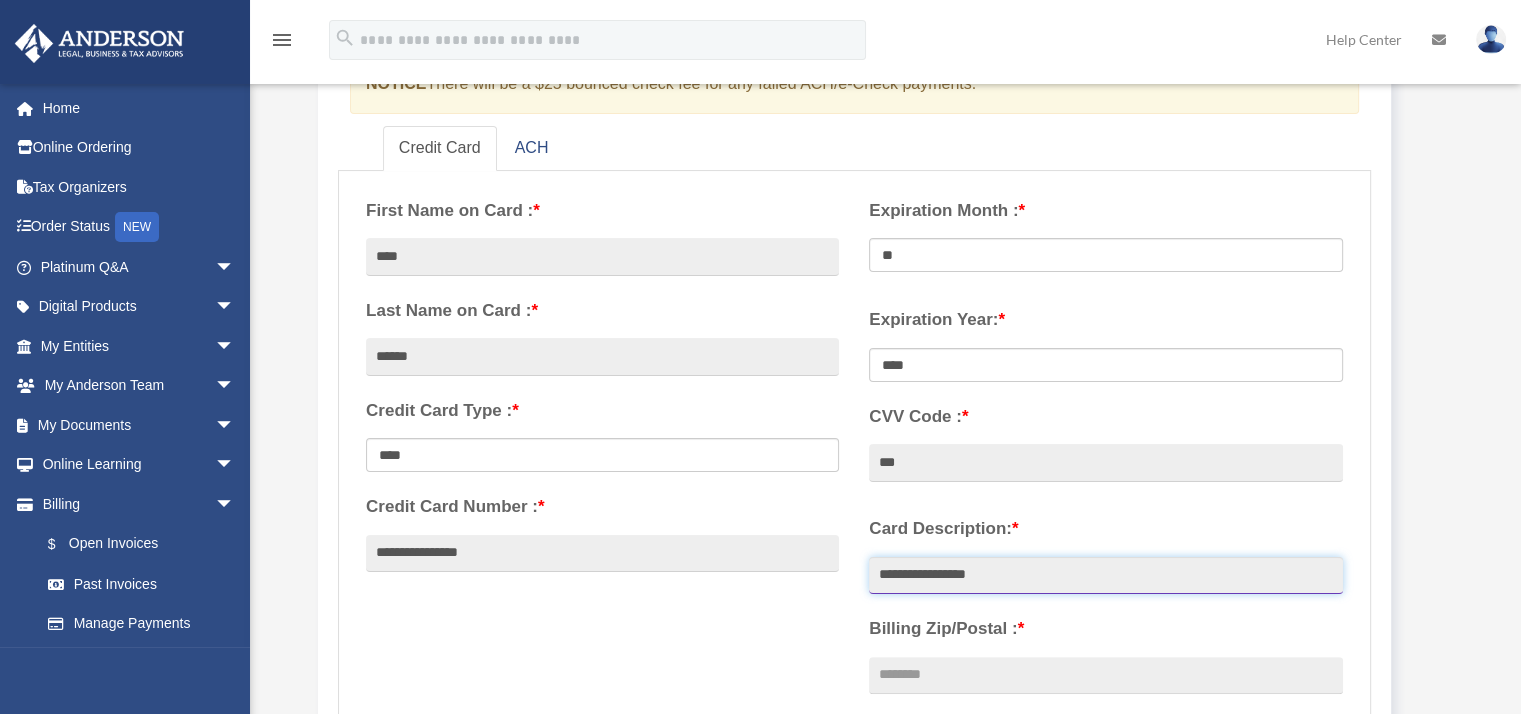 type on "**********" 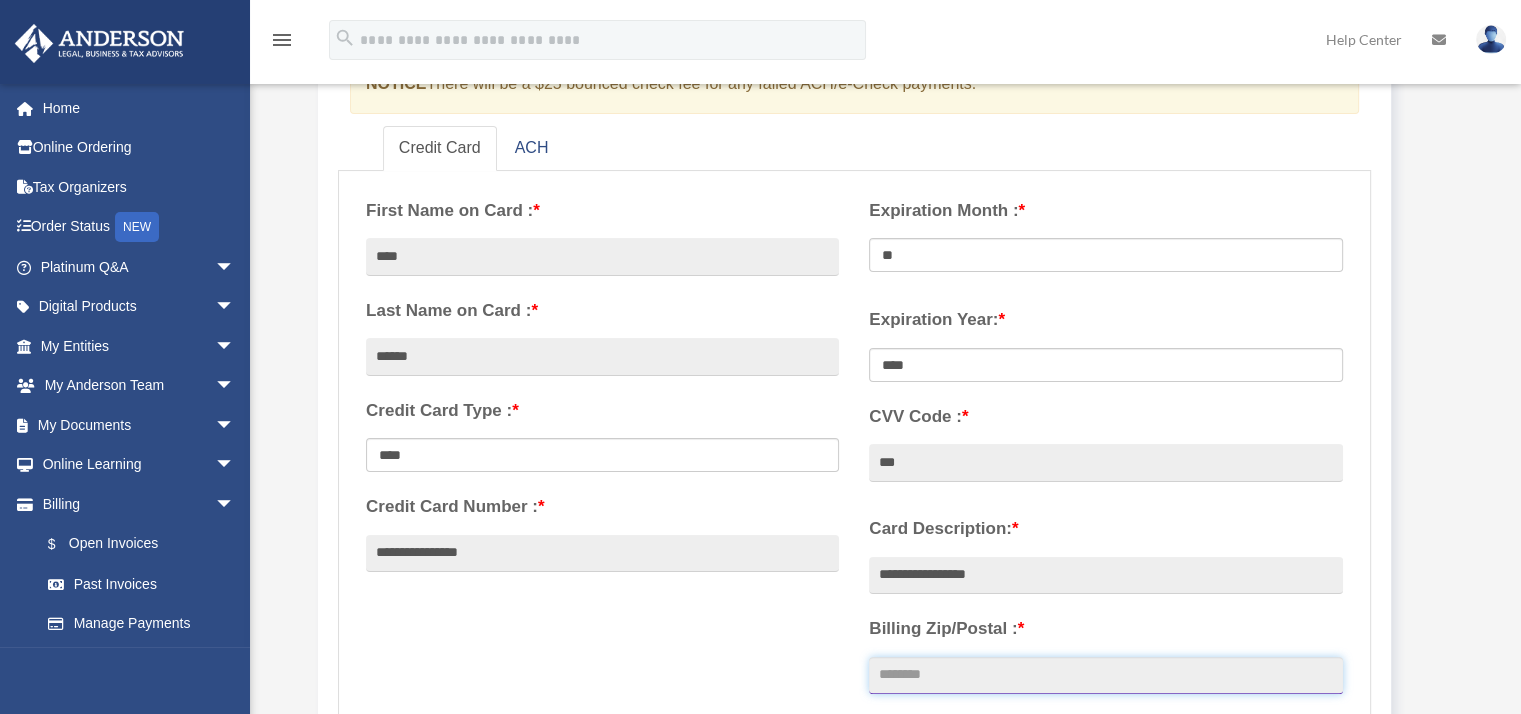 click on "Billing Zip/Postal : *" at bounding box center [1105, 676] 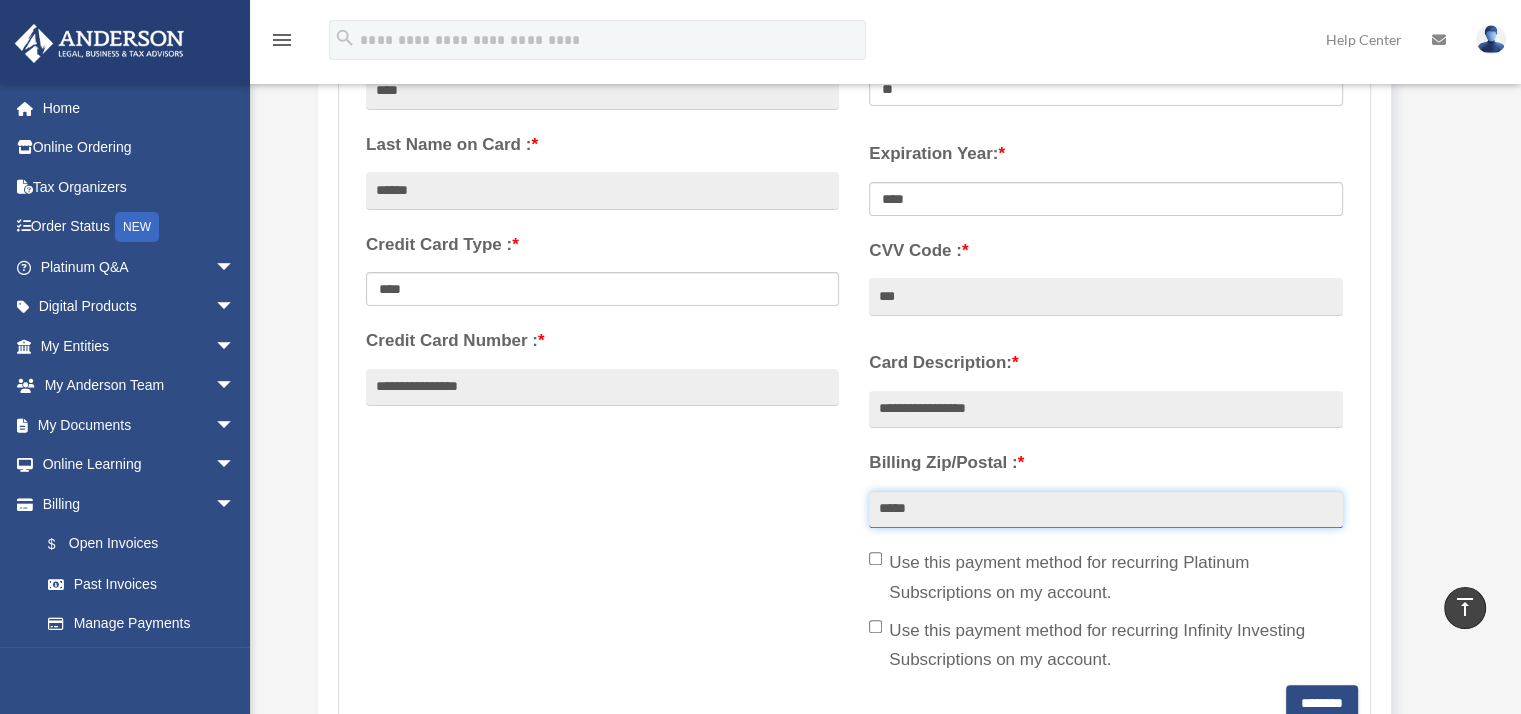 scroll, scrollTop: 500, scrollLeft: 0, axis: vertical 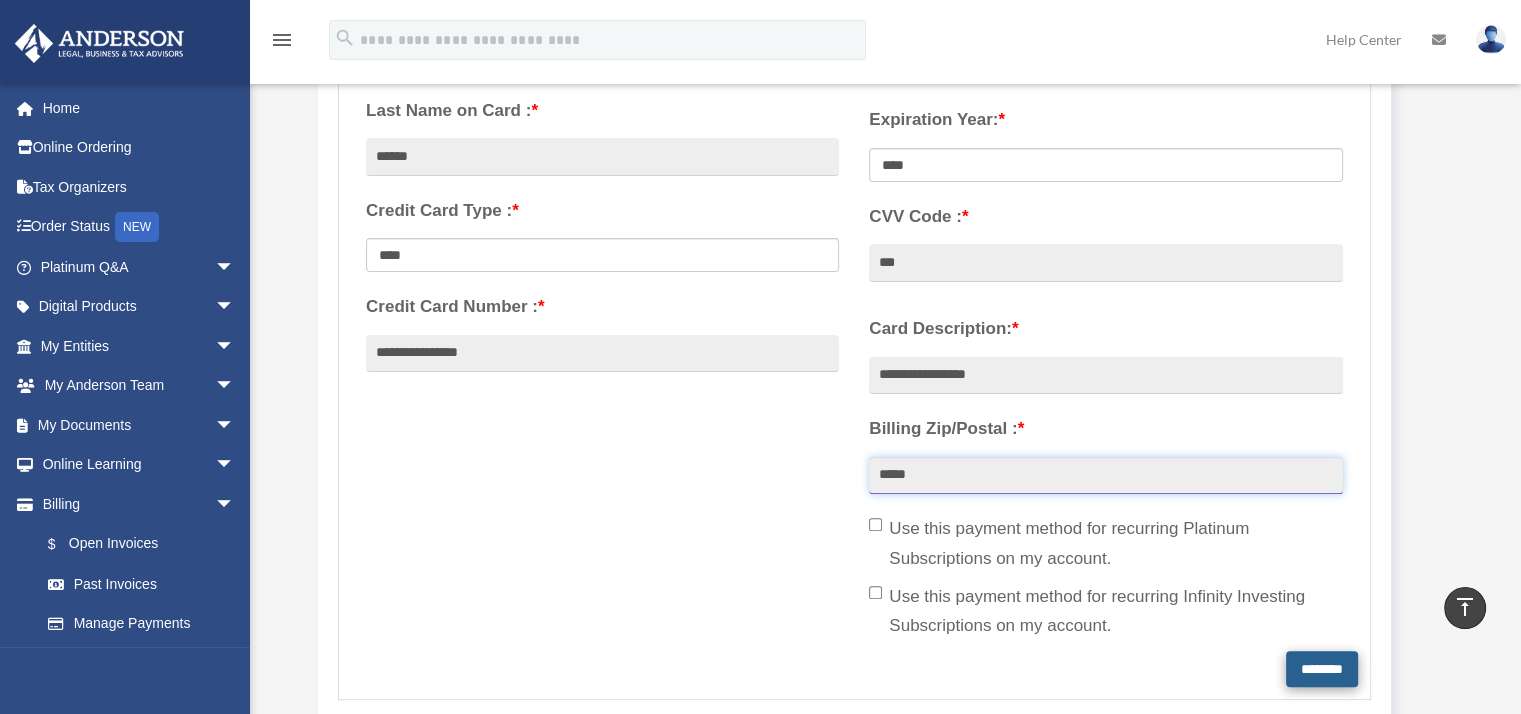 type on "*****" 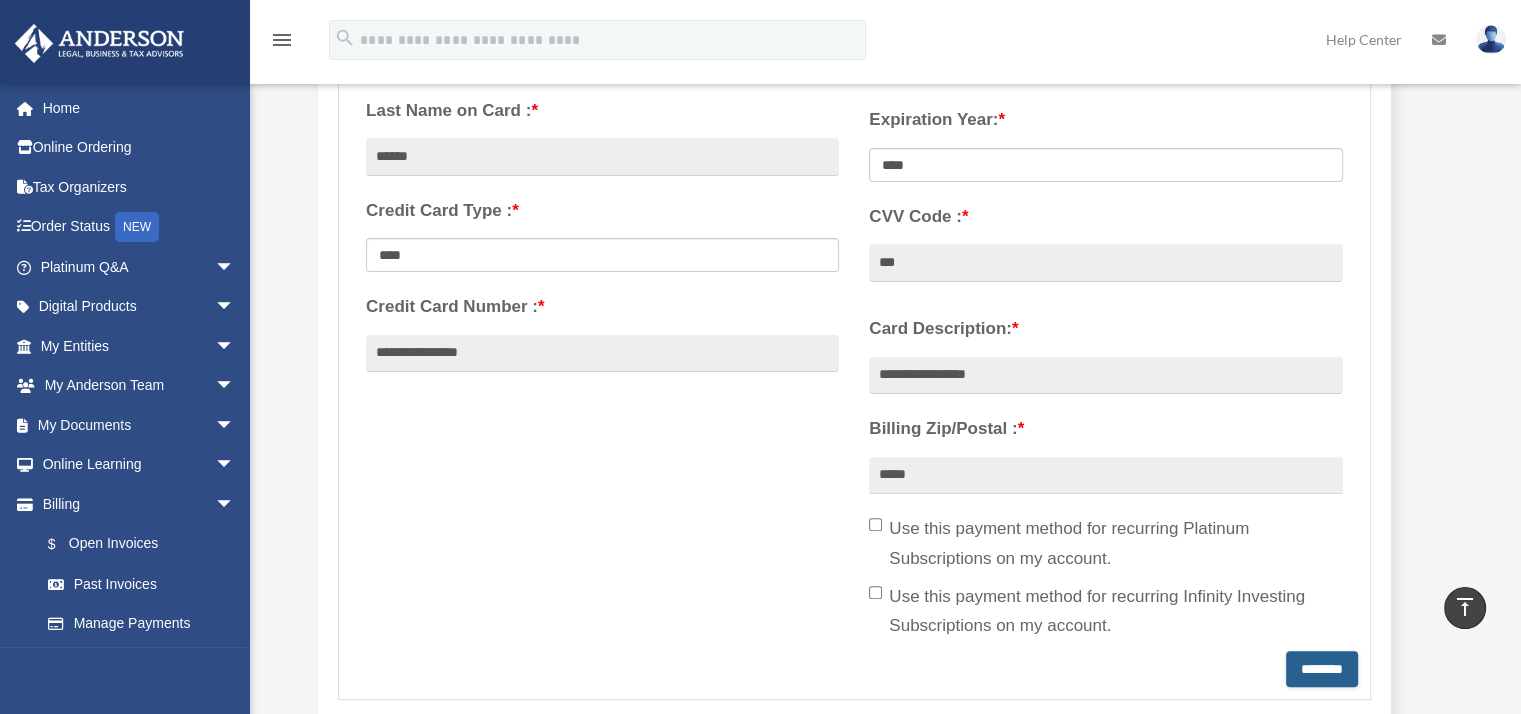 click on "********" at bounding box center [1322, 669] 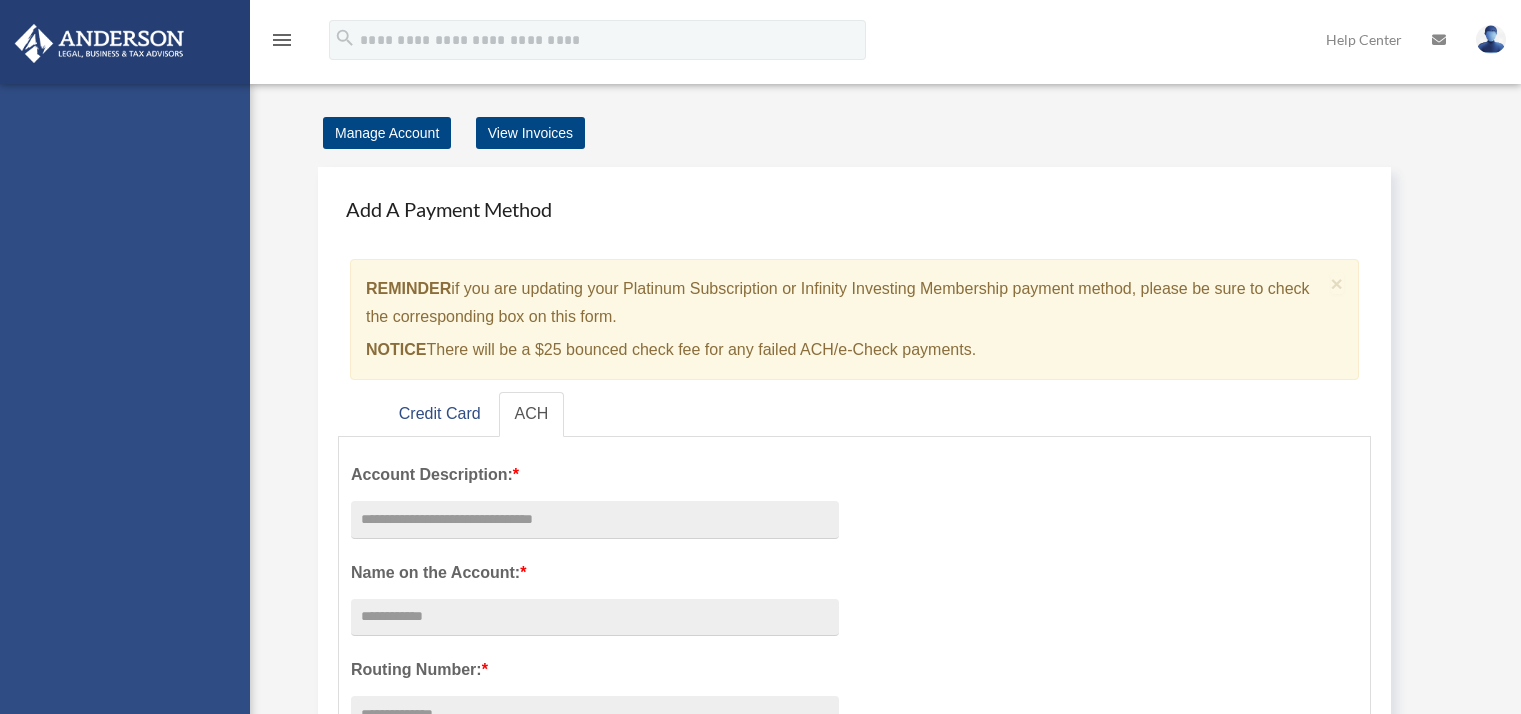 scroll, scrollTop: 0, scrollLeft: 0, axis: both 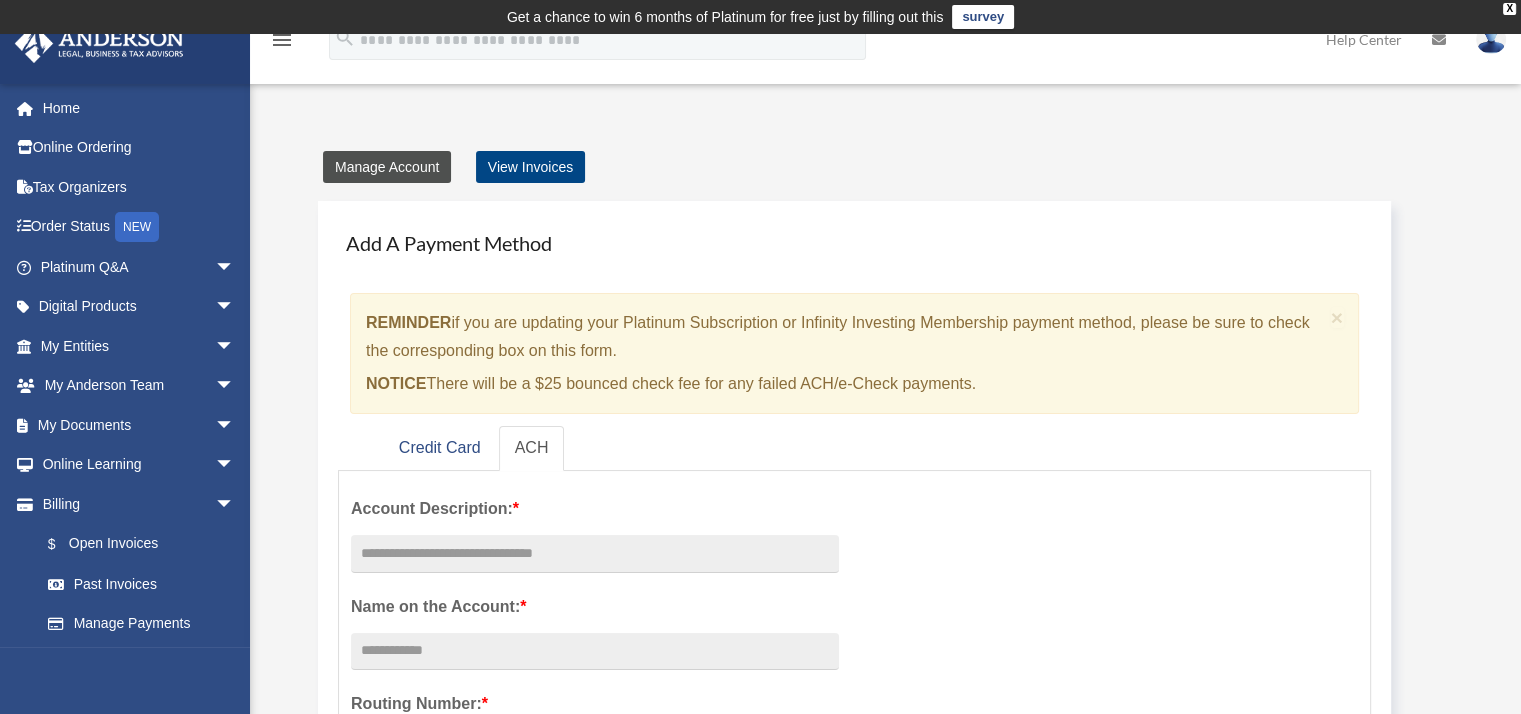 click on "Manage Account" at bounding box center (387, 167) 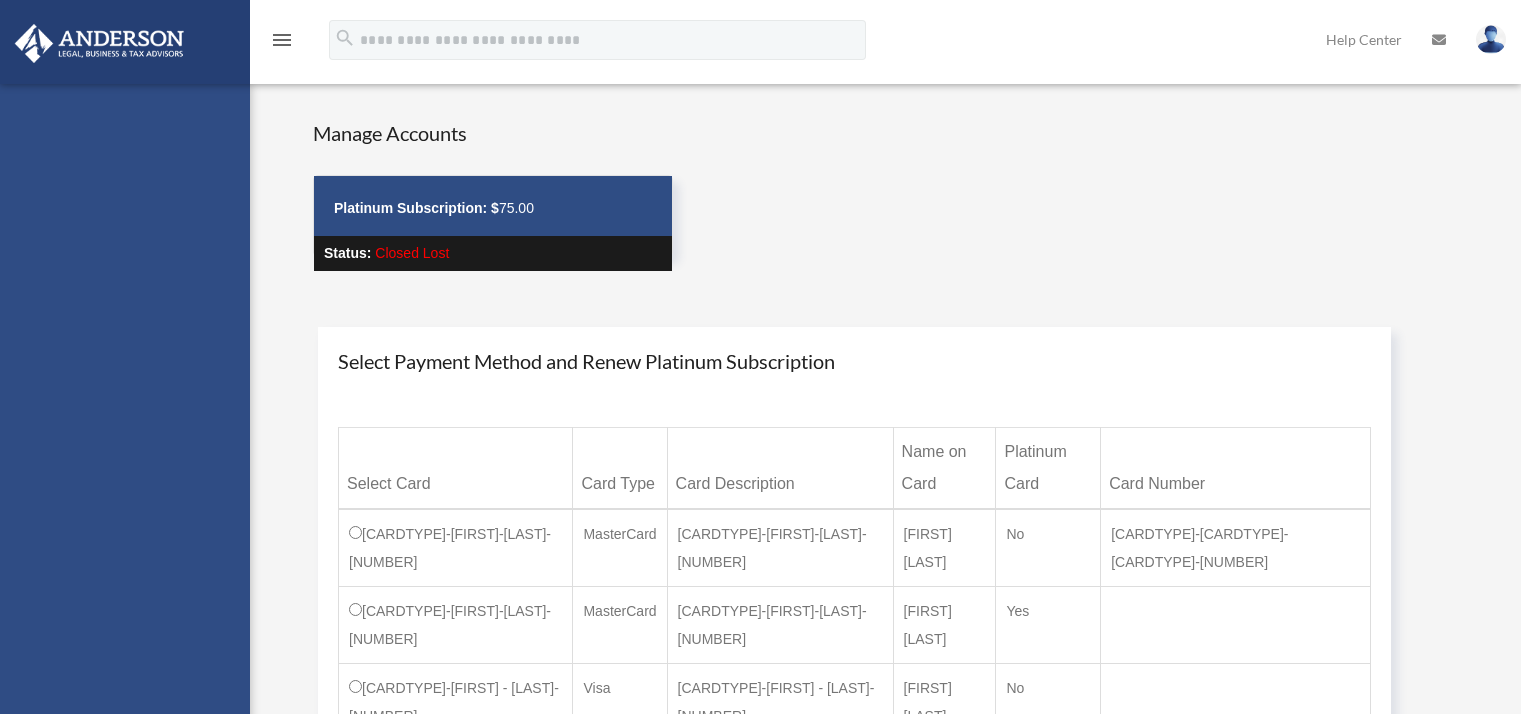 scroll, scrollTop: 0, scrollLeft: 0, axis: both 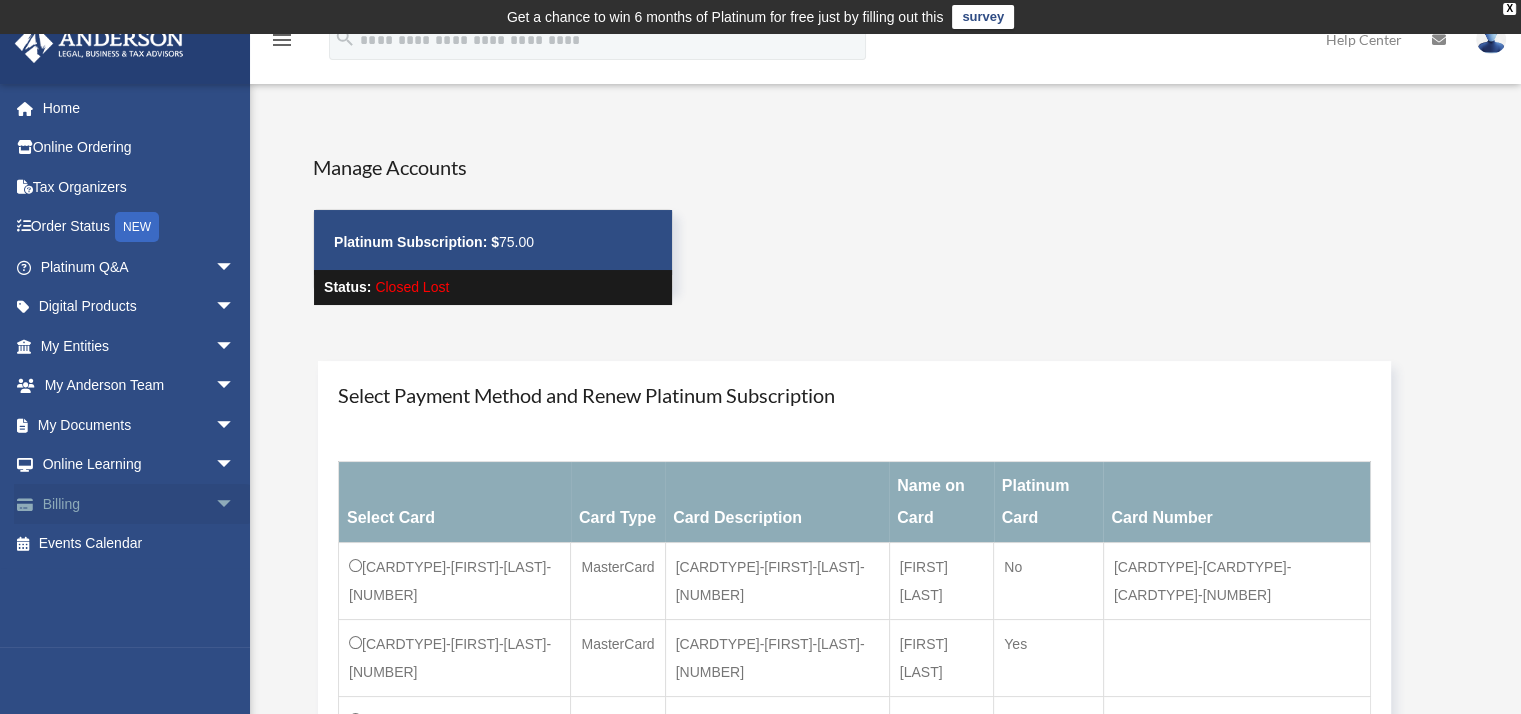 click on "arrow_drop_down" at bounding box center (235, 504) 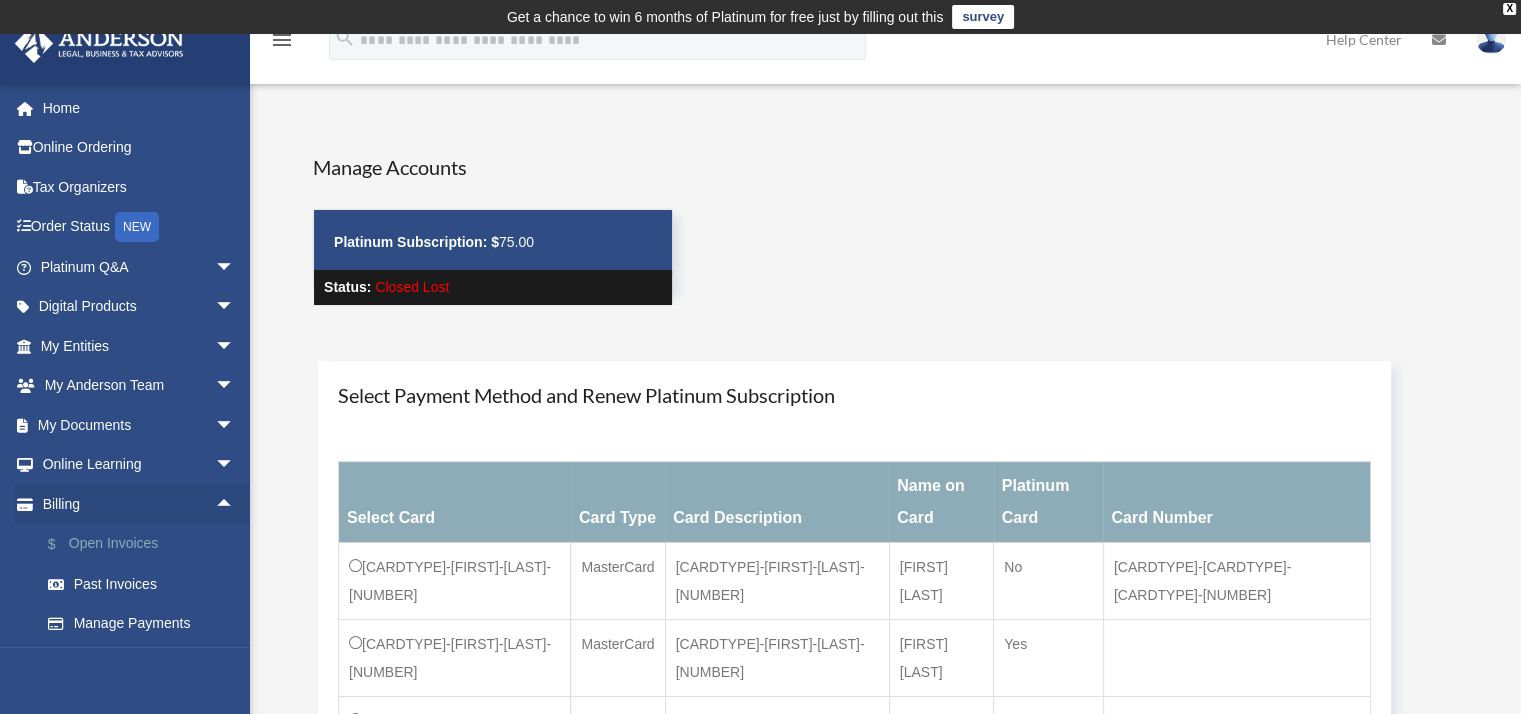 click on "$ Open Invoices" at bounding box center (146, 544) 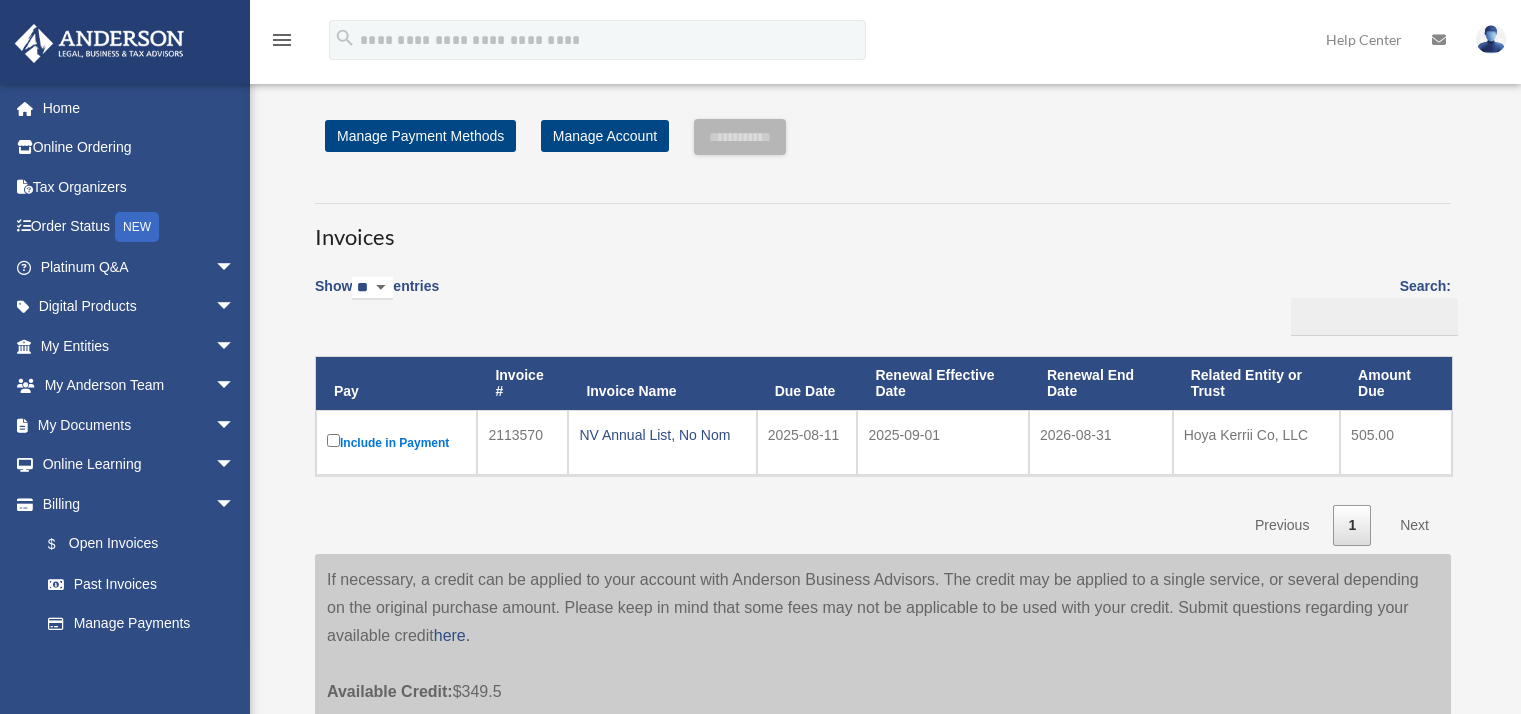 scroll, scrollTop: 0, scrollLeft: 0, axis: both 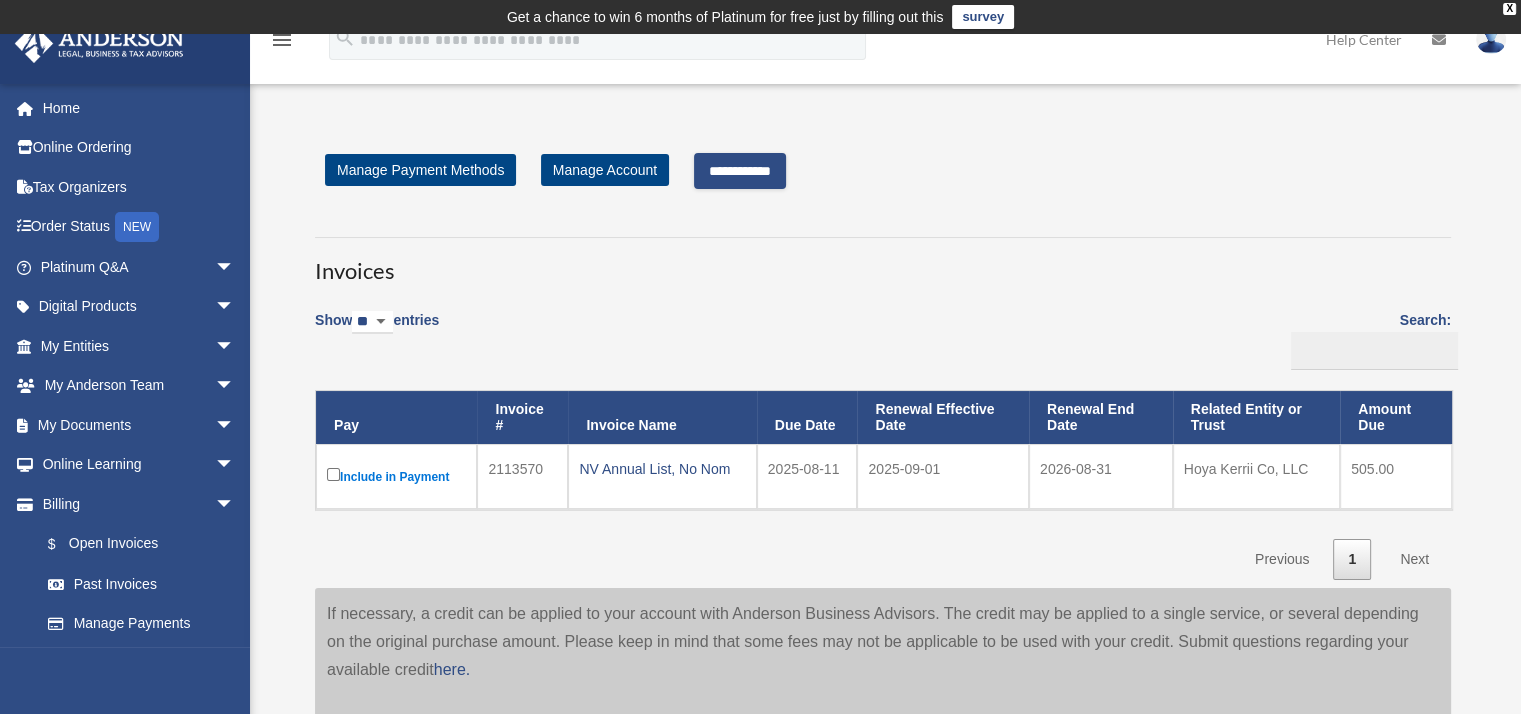 click on "**********" at bounding box center (740, 171) 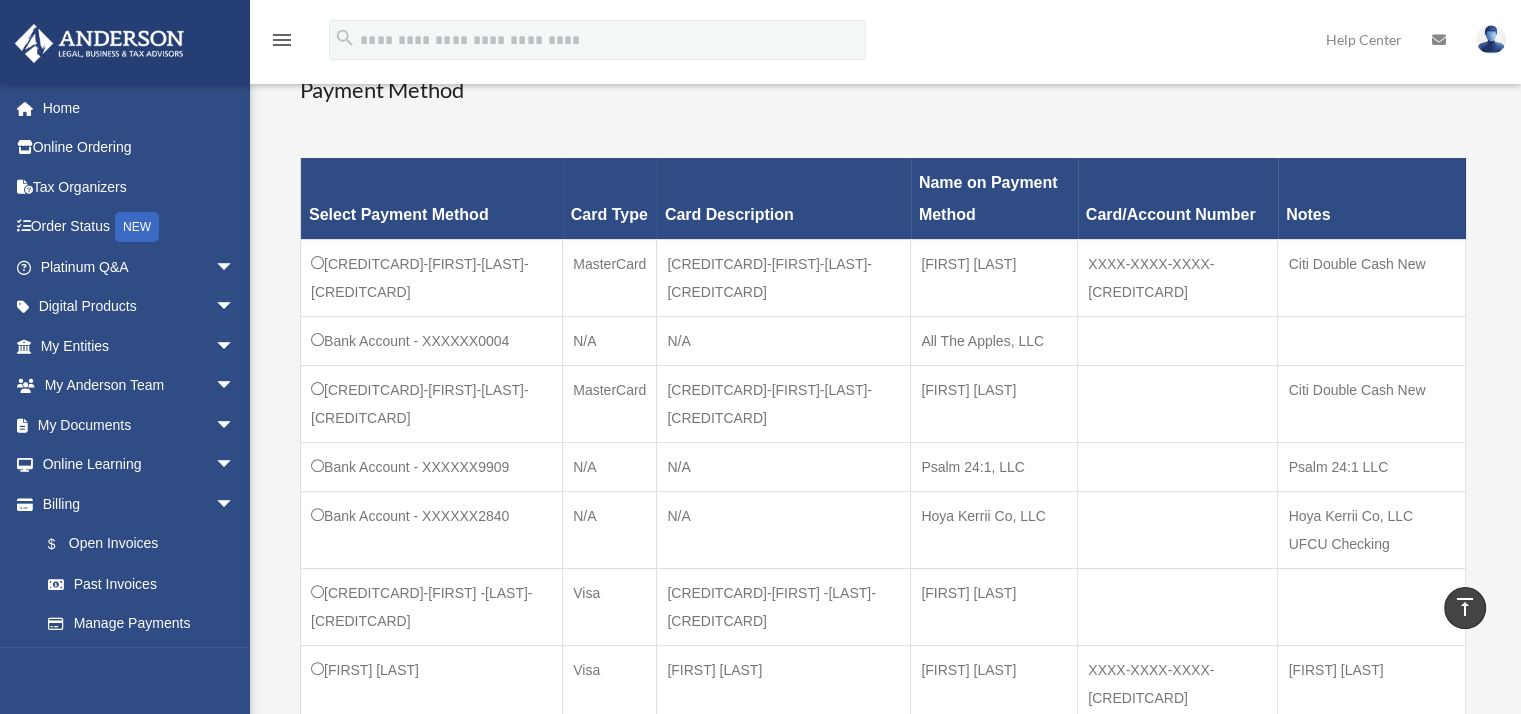 scroll, scrollTop: 600, scrollLeft: 0, axis: vertical 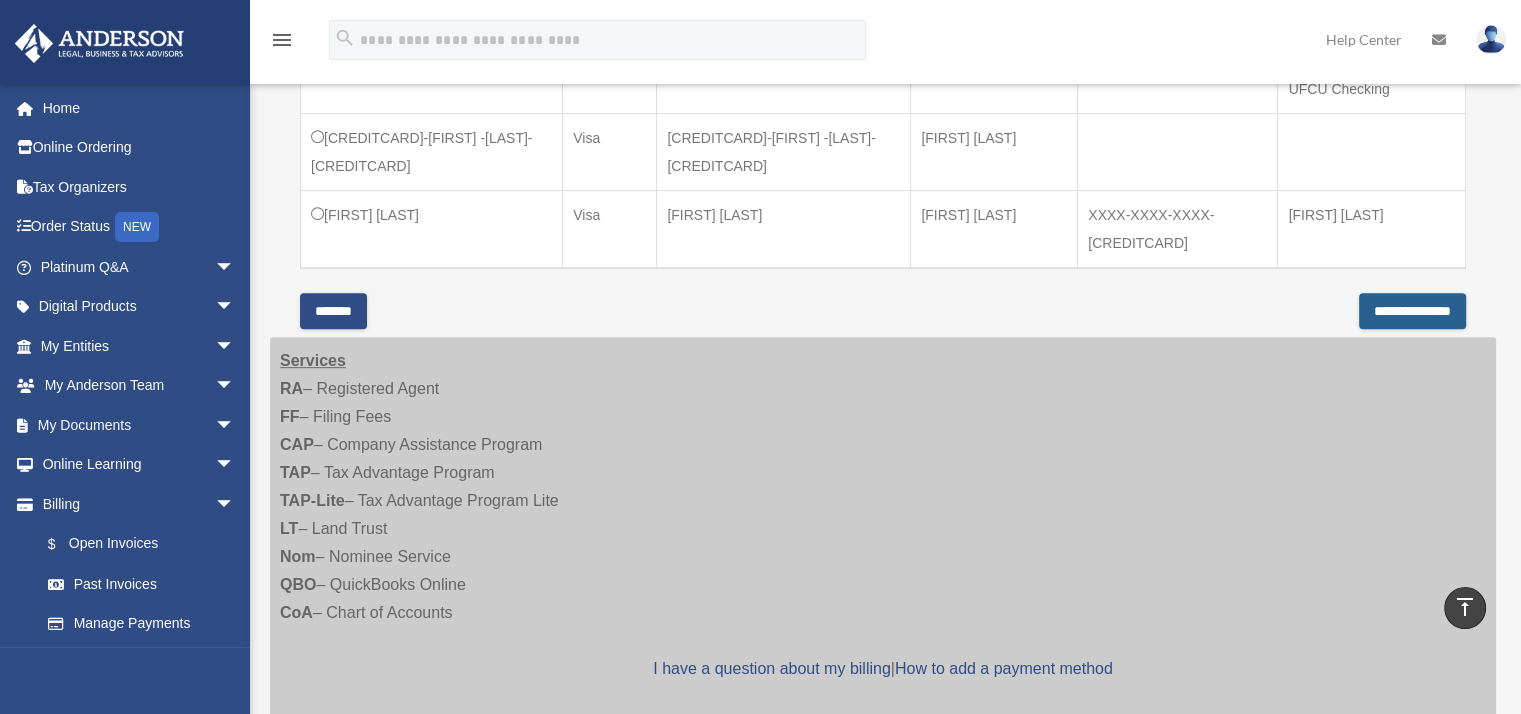 click on "**********" at bounding box center (1412, 311) 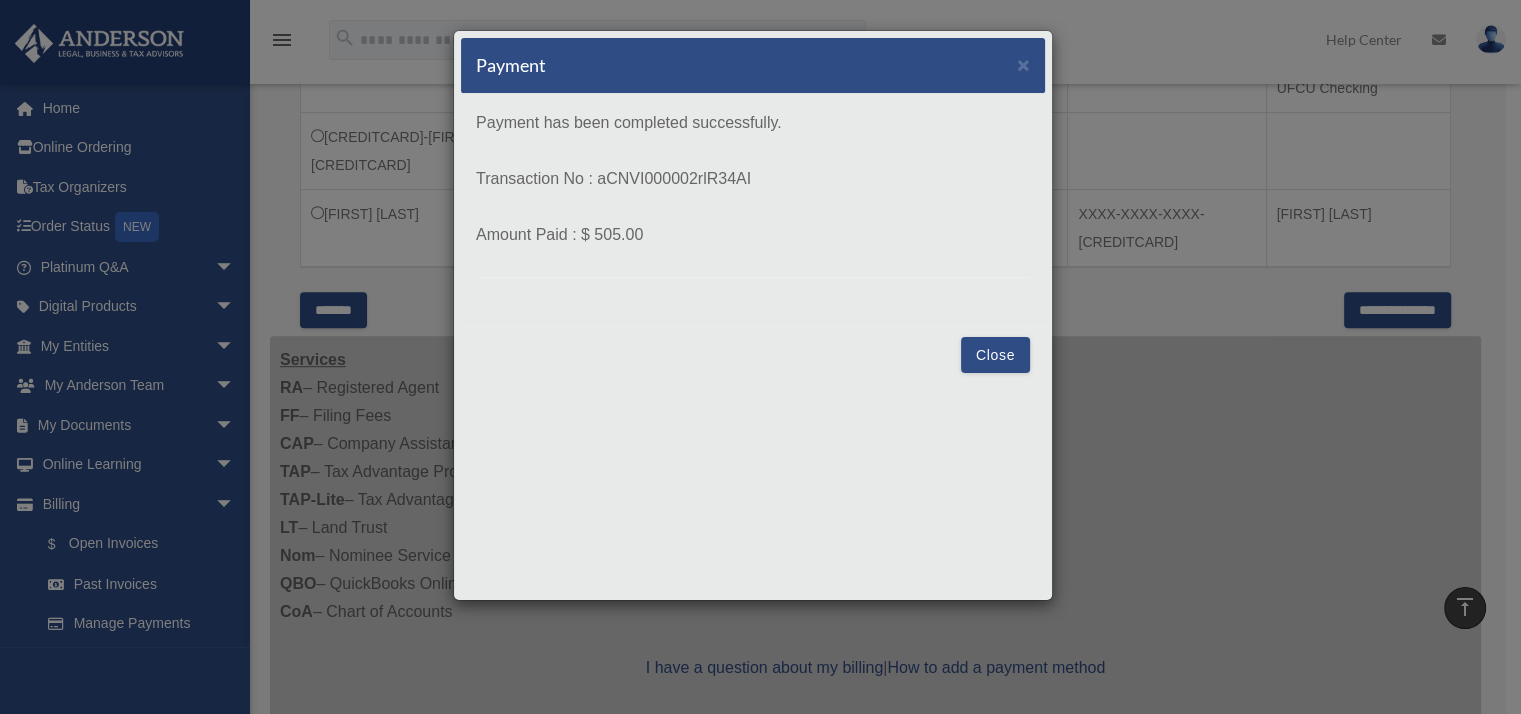 click on "Close" at bounding box center [995, 355] 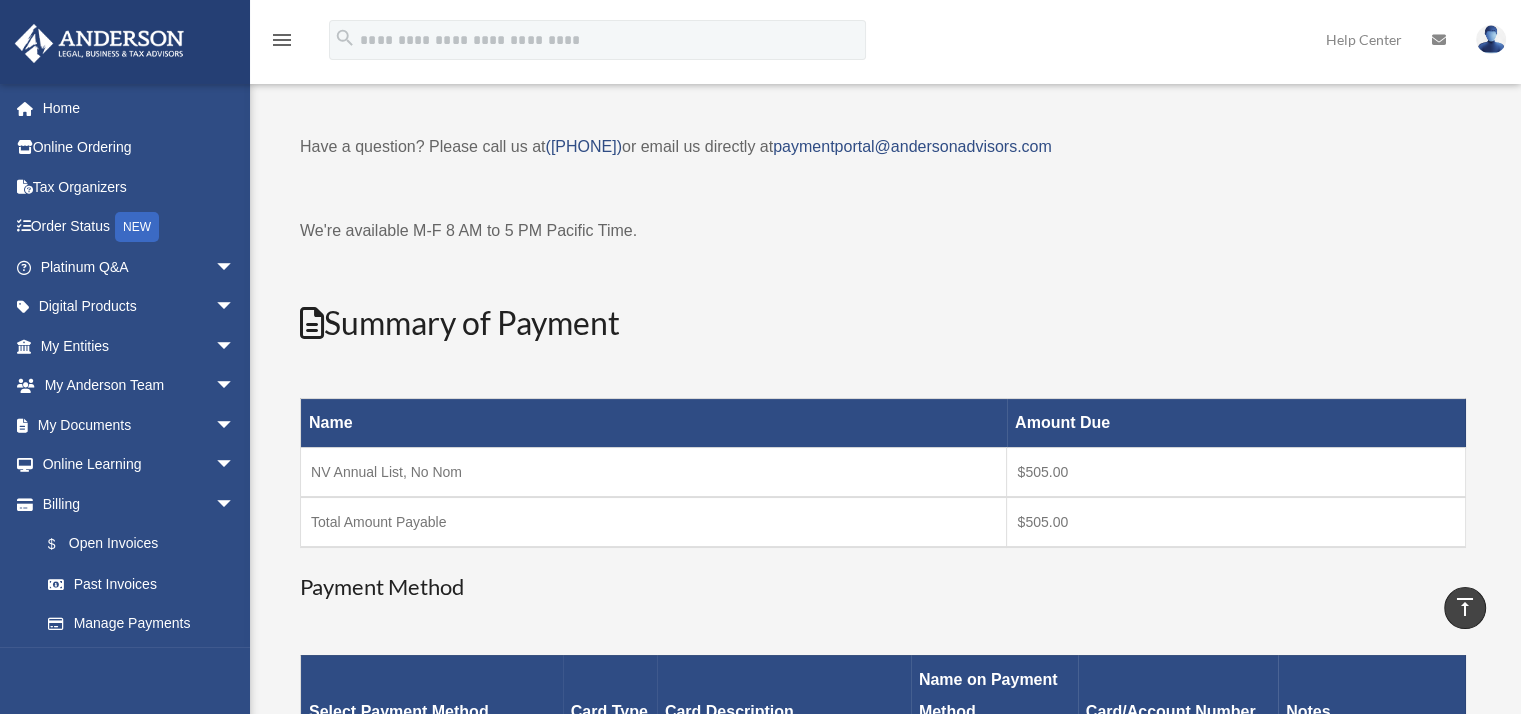 scroll, scrollTop: 0, scrollLeft: 0, axis: both 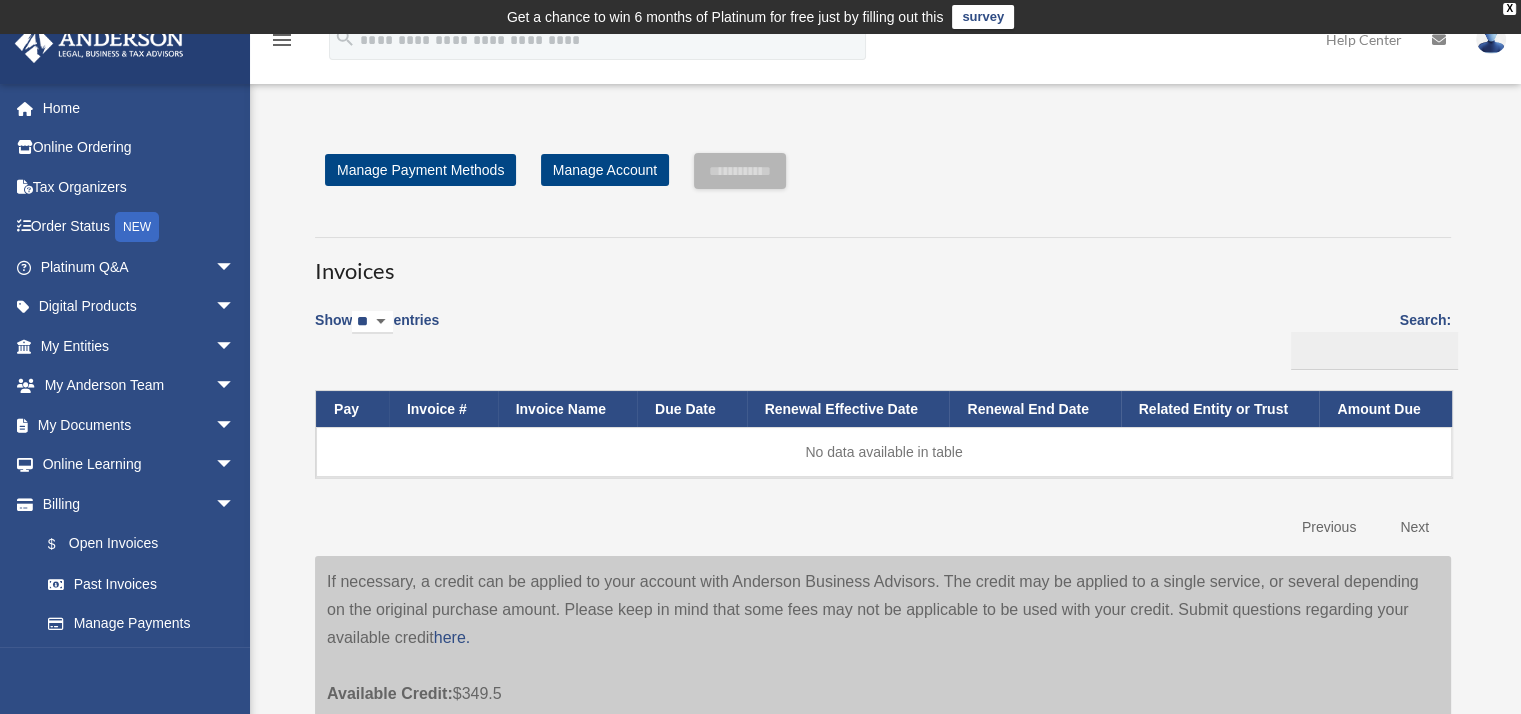 click at bounding box center (1491, 39) 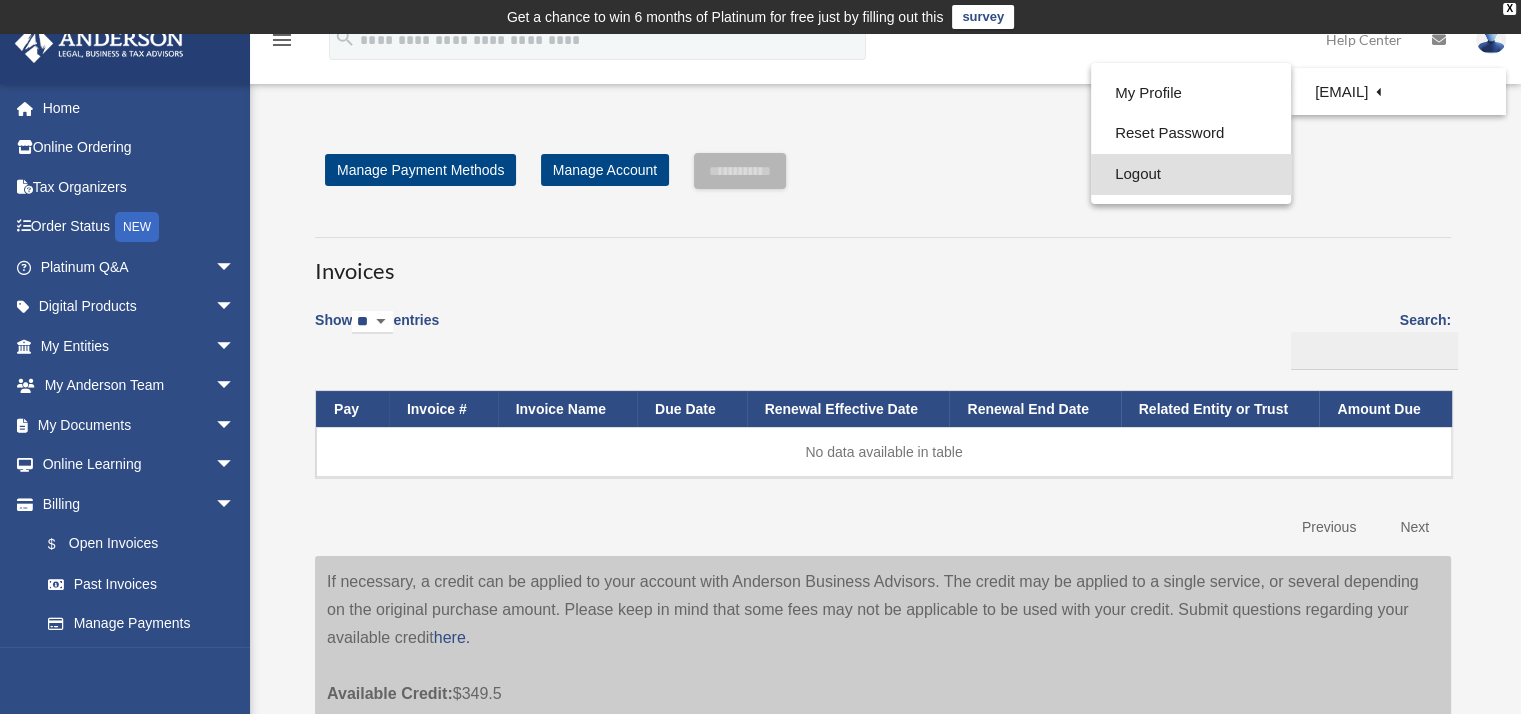 click on "Logout" at bounding box center (1191, 174) 